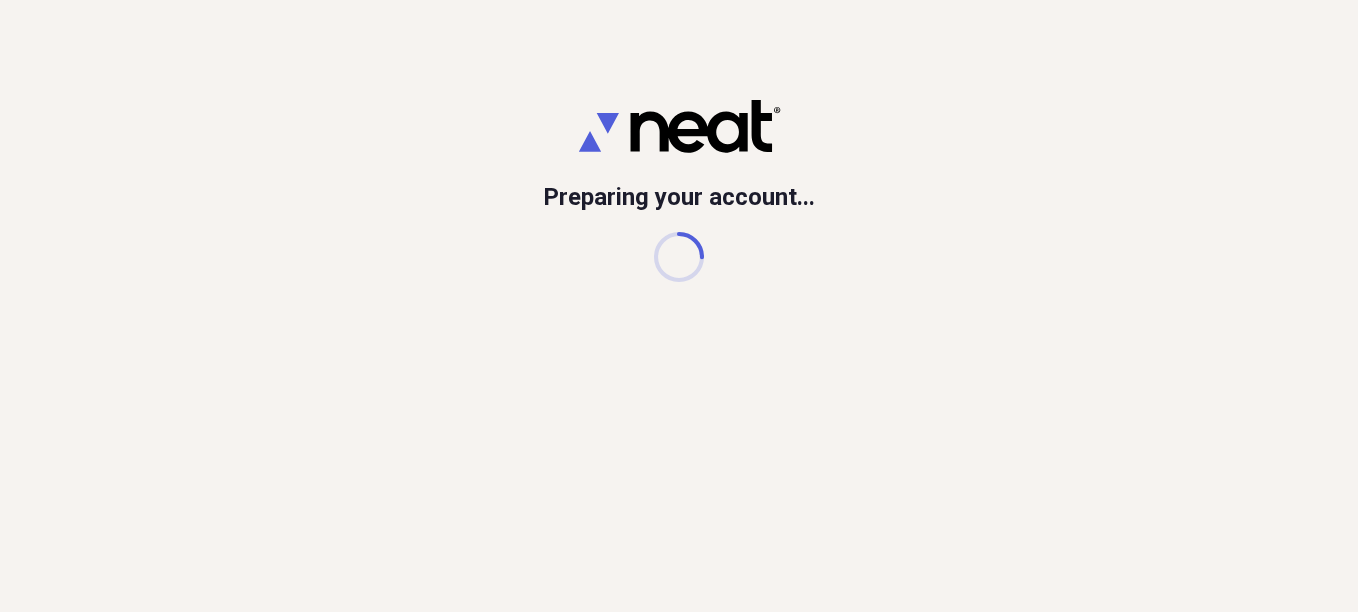 scroll, scrollTop: 0, scrollLeft: 0, axis: both 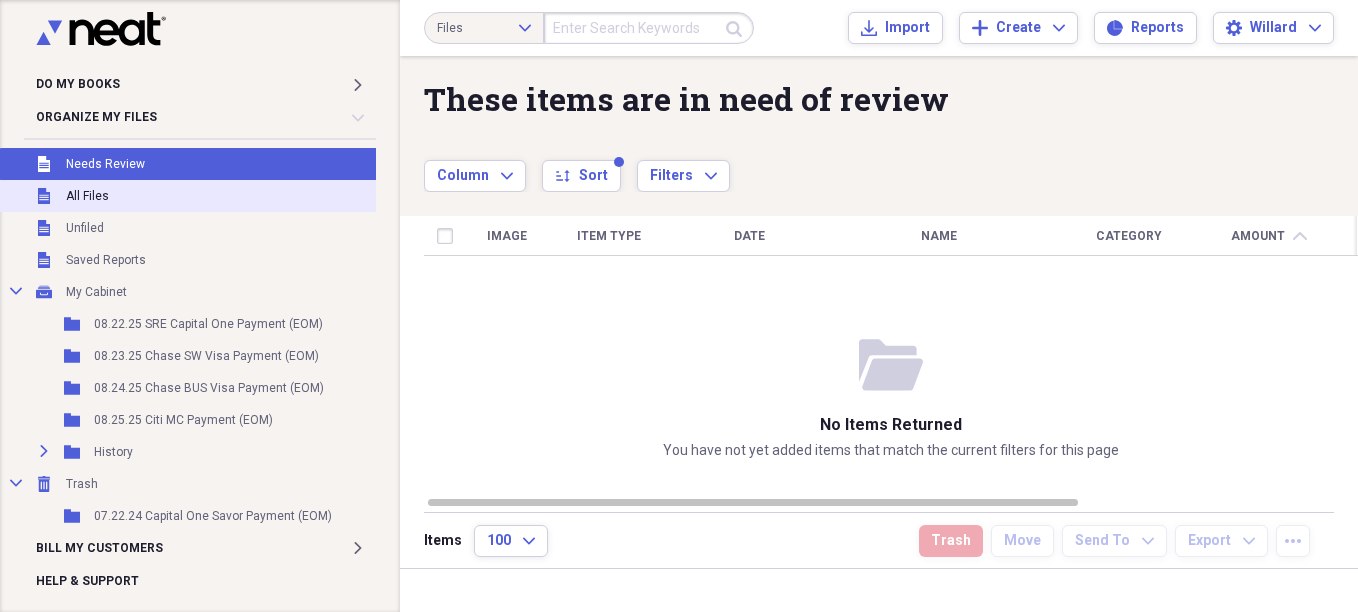 click on "All Files" at bounding box center [87, 196] 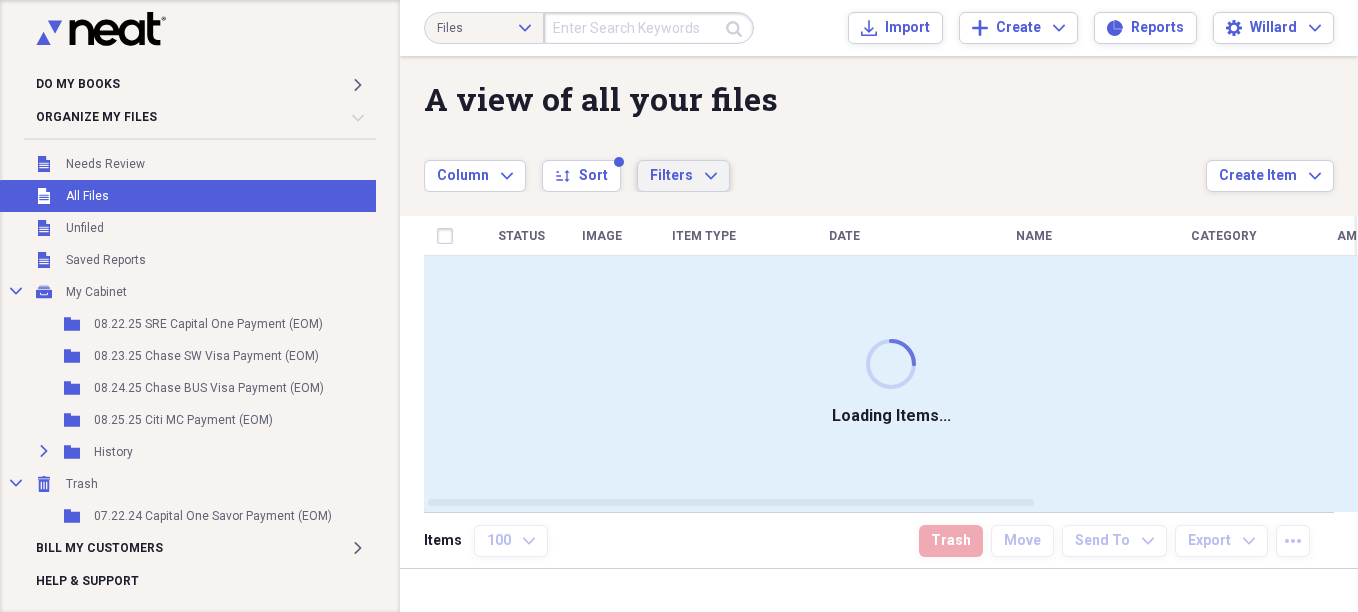 click on "Filters  Expand" at bounding box center (683, 176) 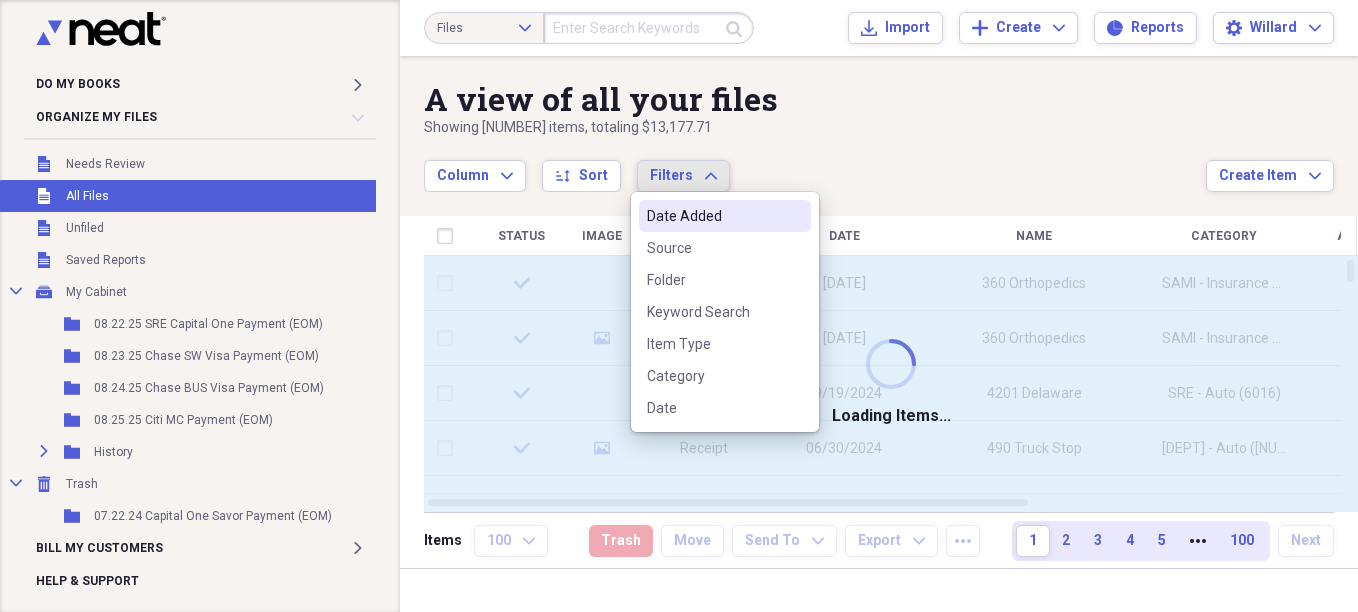type 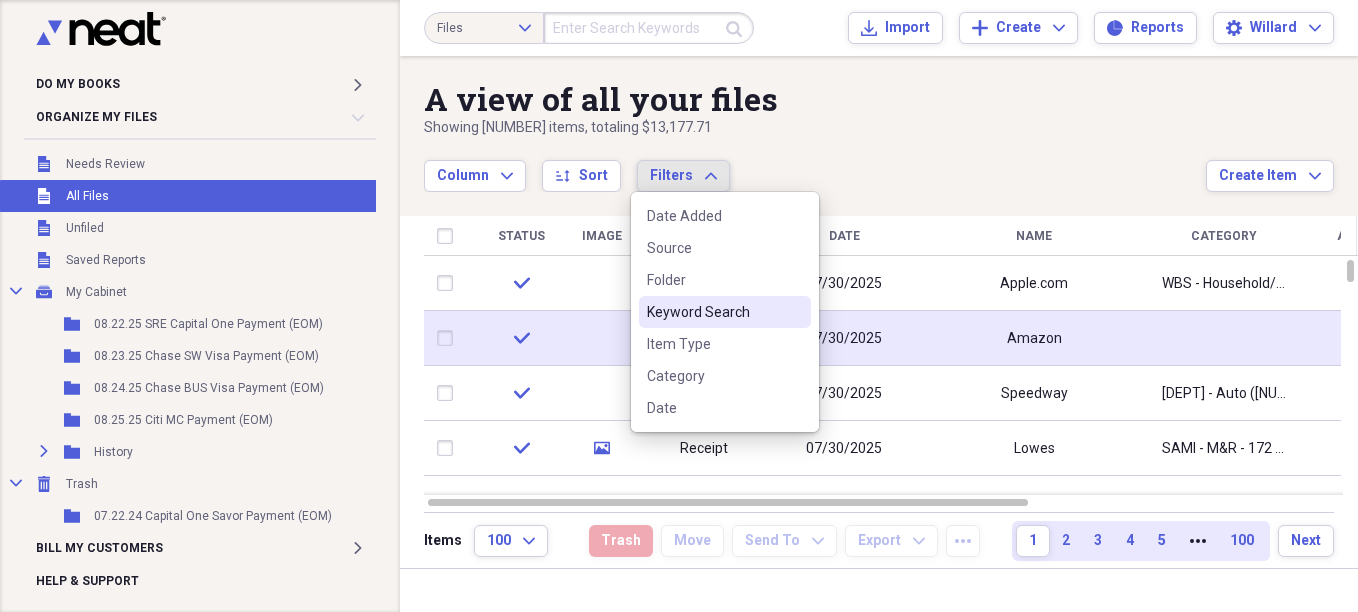 click on "Keyword Search" at bounding box center (713, 312) 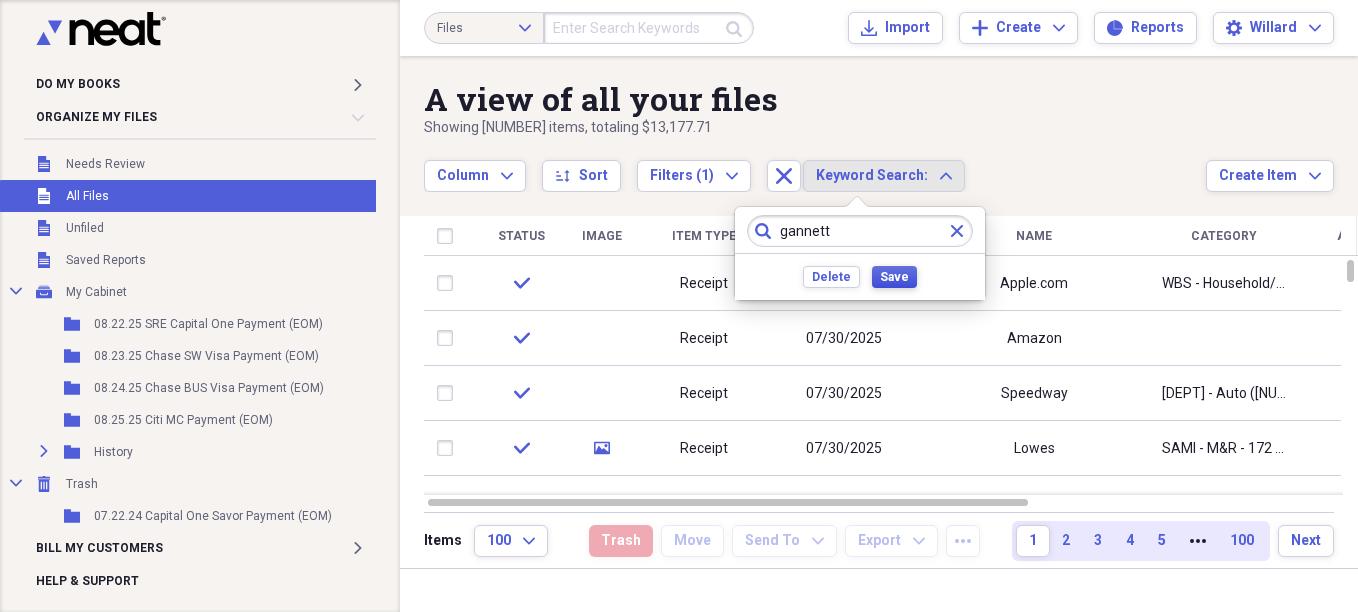 type on "gannett" 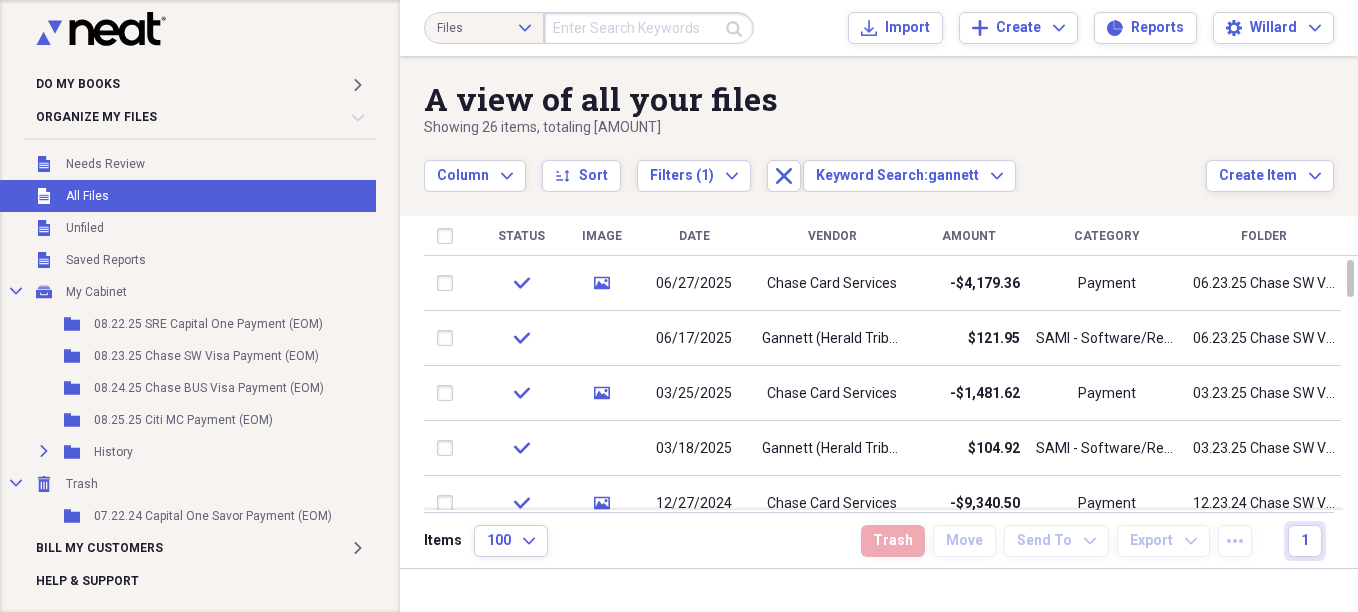 click on "Vendor" at bounding box center [832, 236] 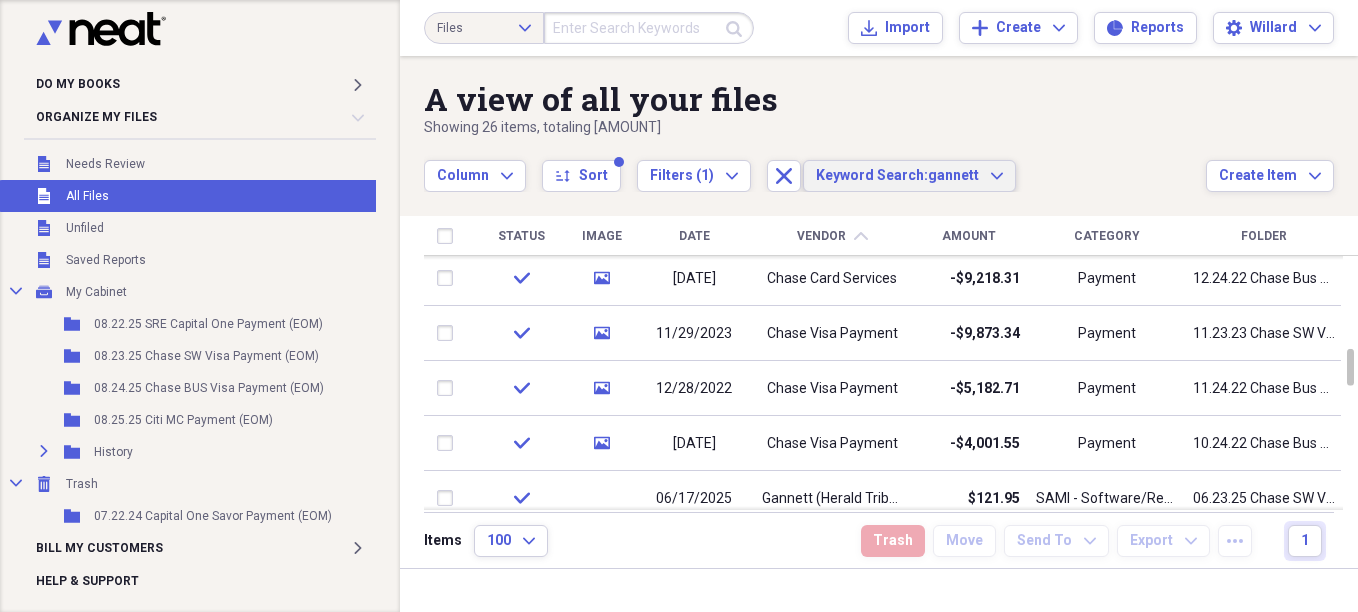 click on "Keyword Search:" at bounding box center [872, 175] 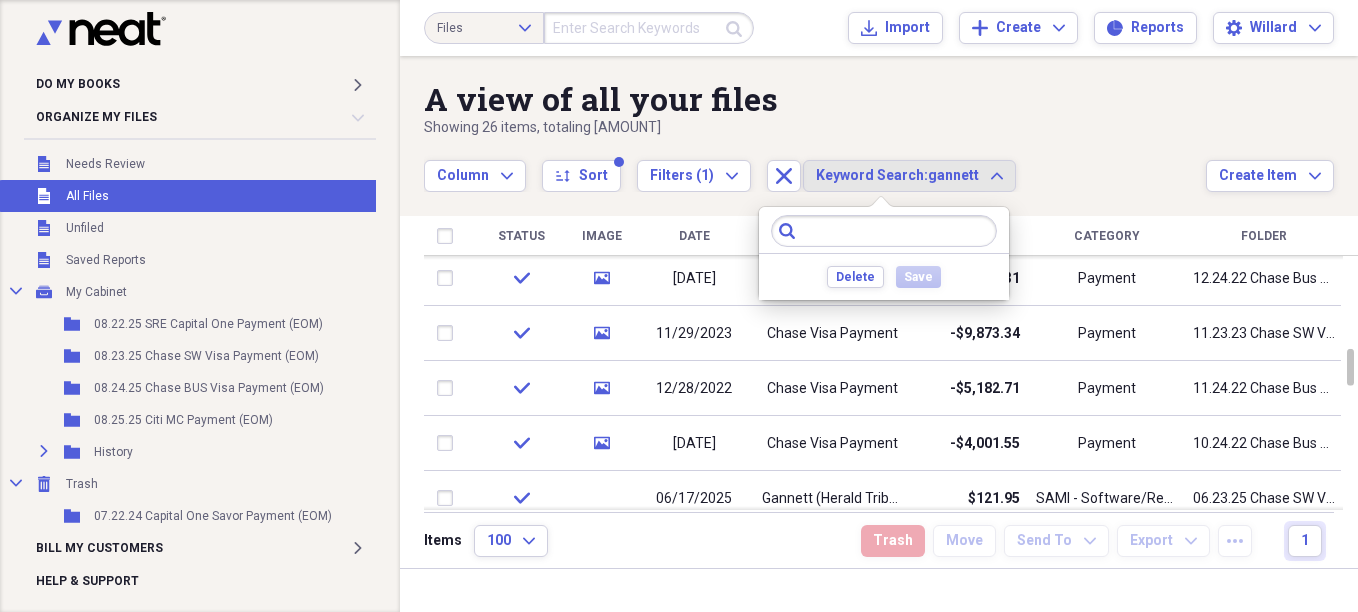 click at bounding box center [884, 231] 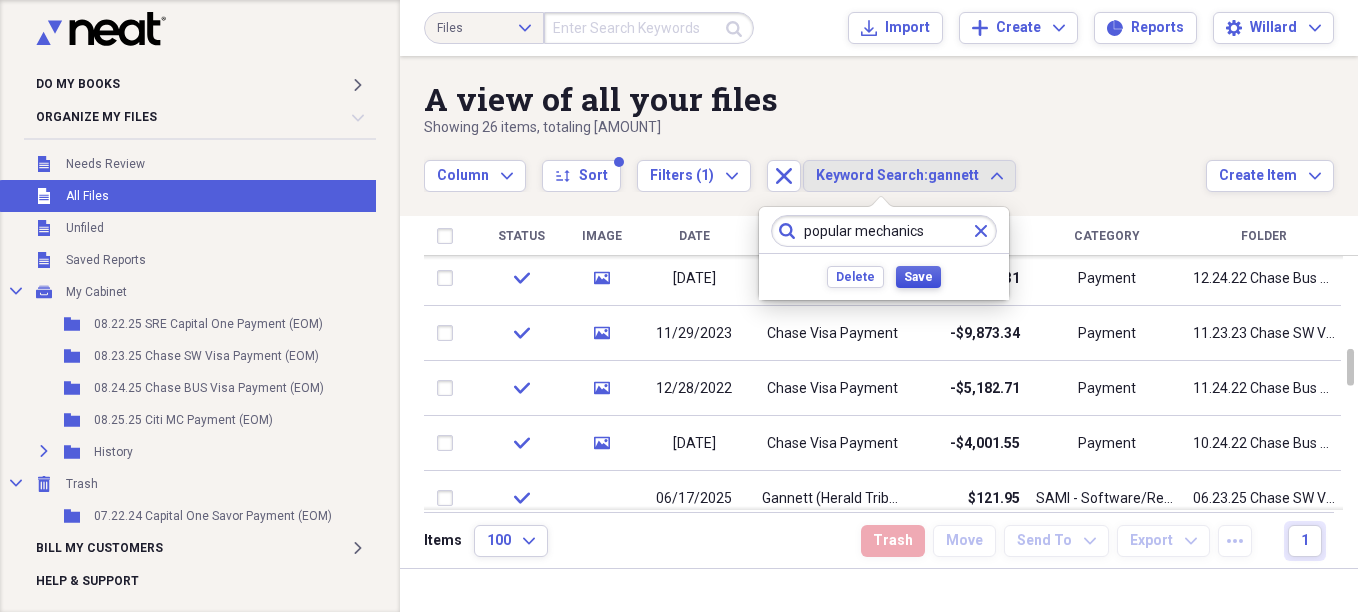 type on "popular mechanics" 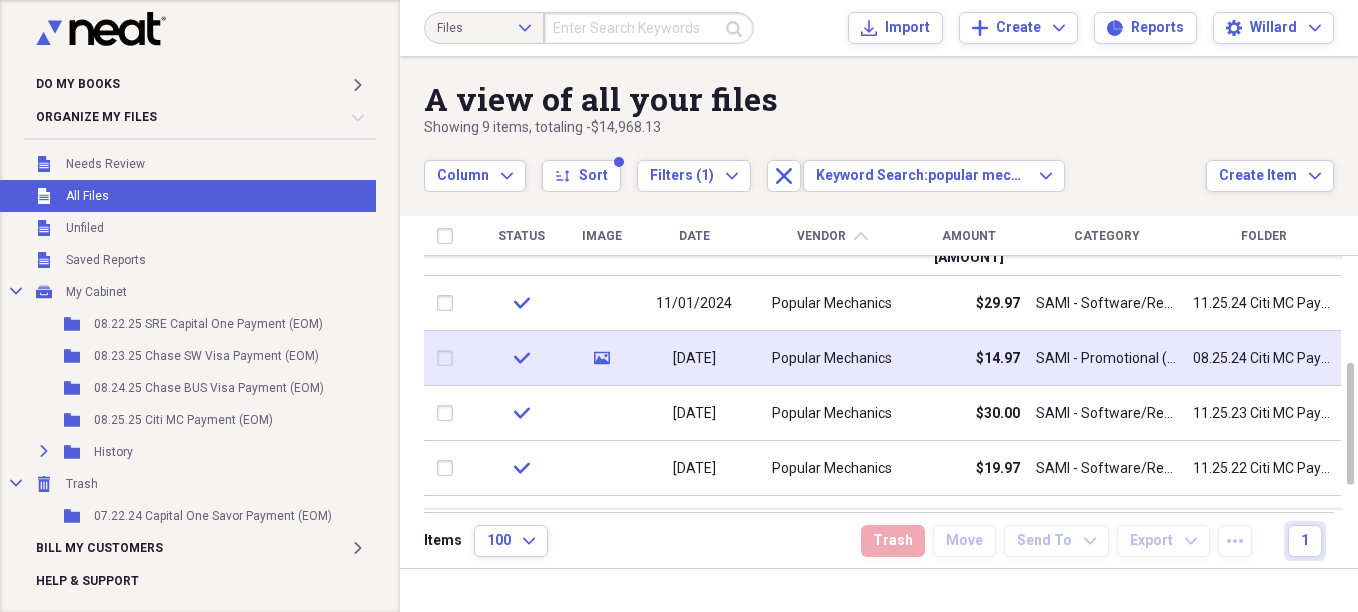 click on "Popular Mechanics" at bounding box center [832, 359] 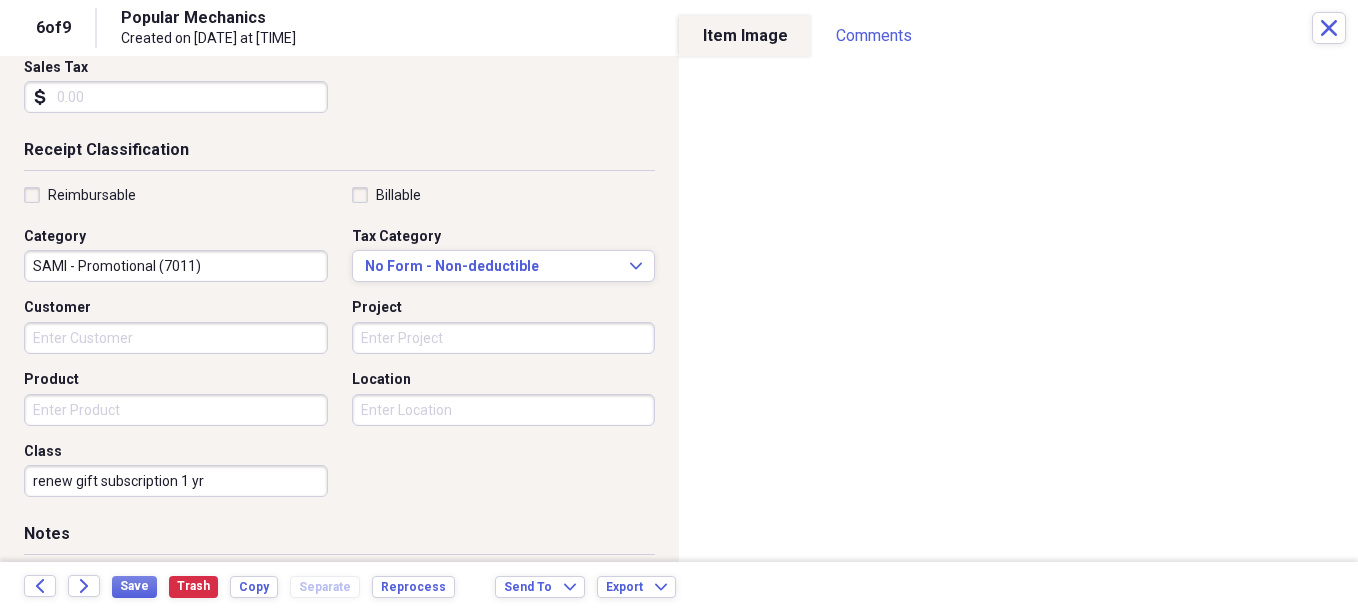 scroll, scrollTop: 400, scrollLeft: 0, axis: vertical 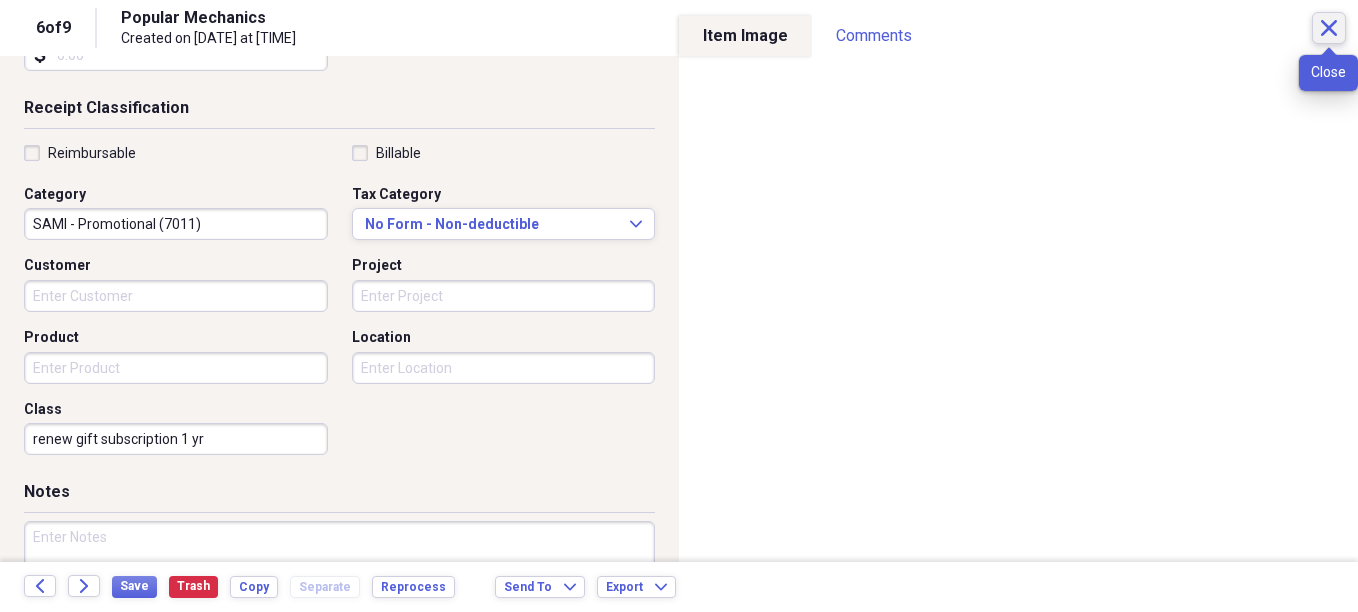 click 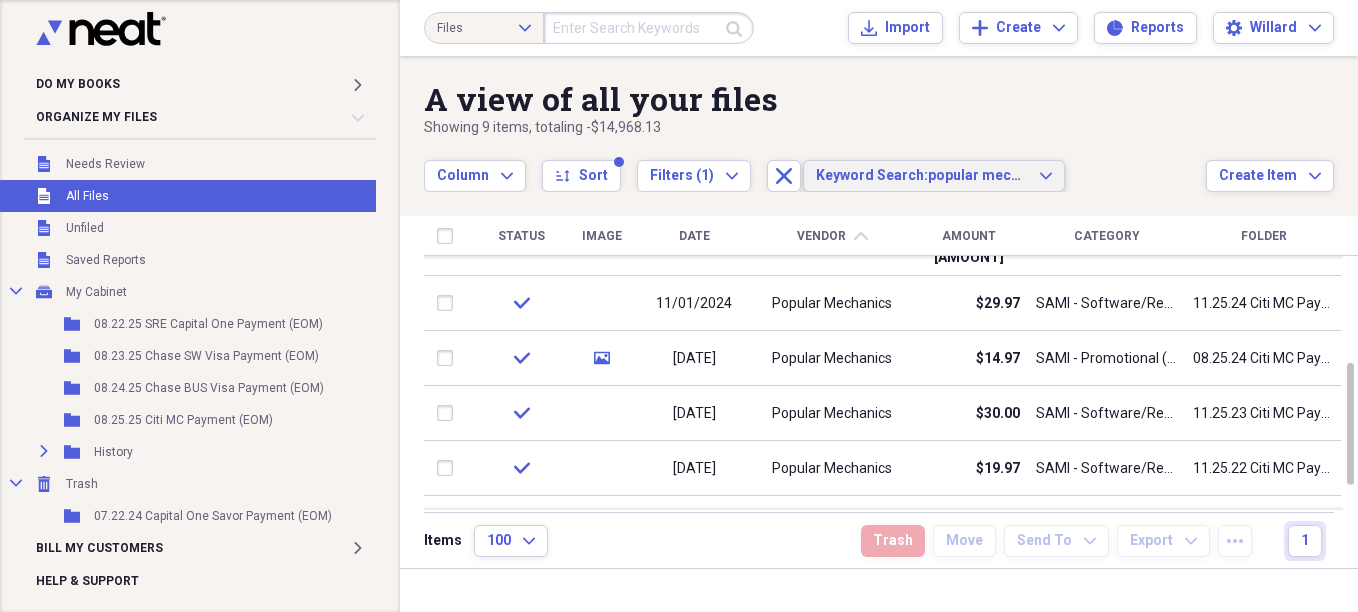 click on "Keyword Search:" at bounding box center (872, 175) 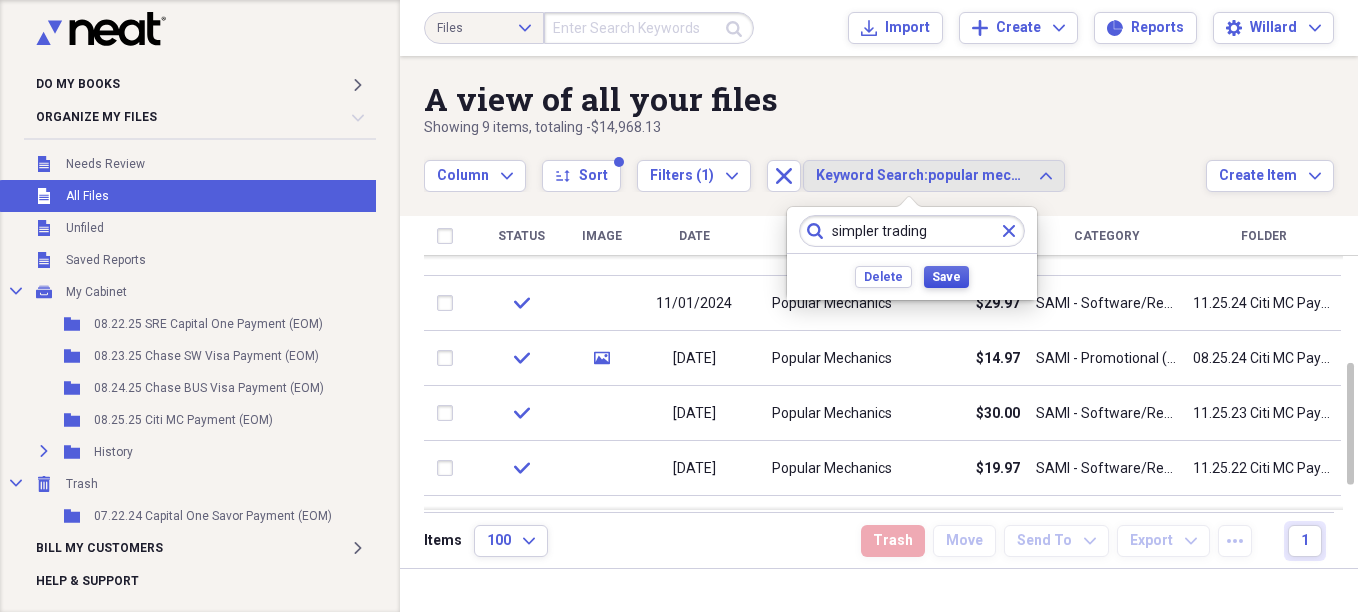 type on "simpler trading" 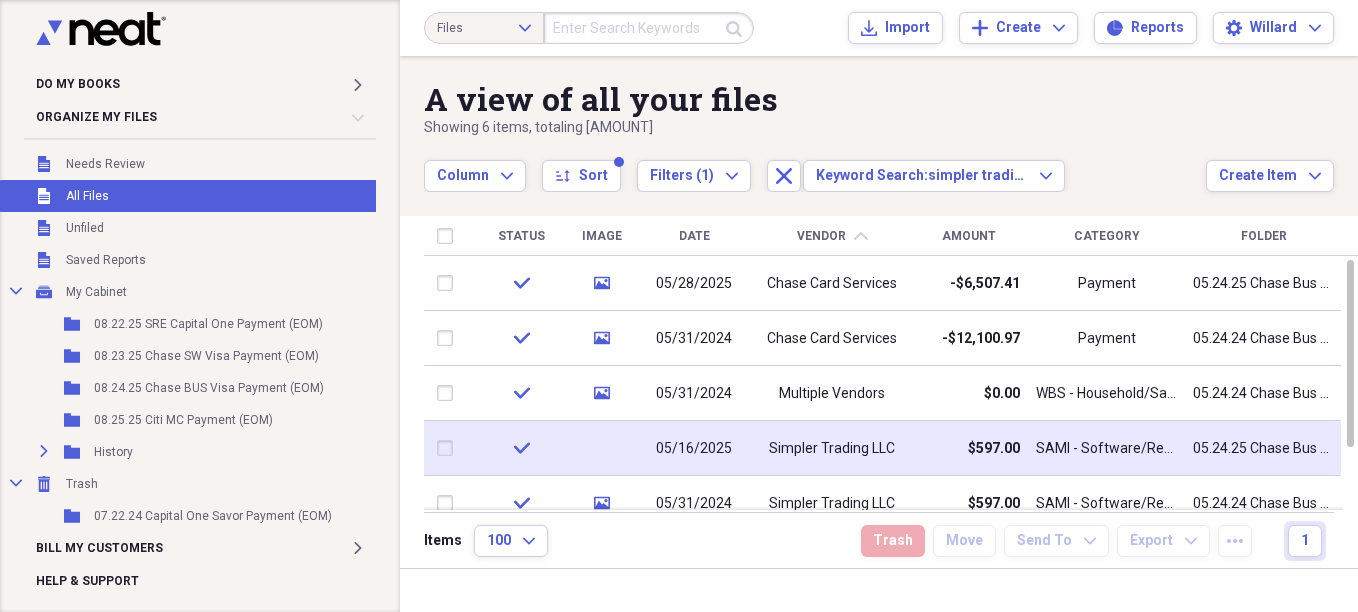 click on "05/16/2025" at bounding box center [694, 449] 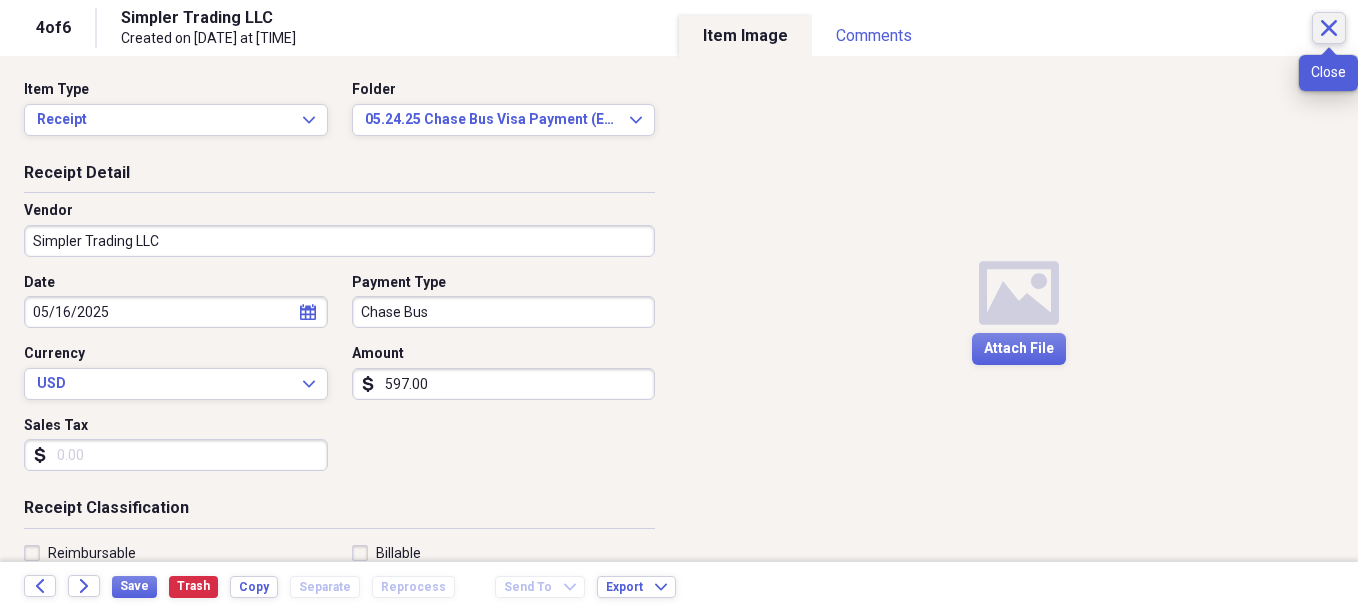 click on "Close" 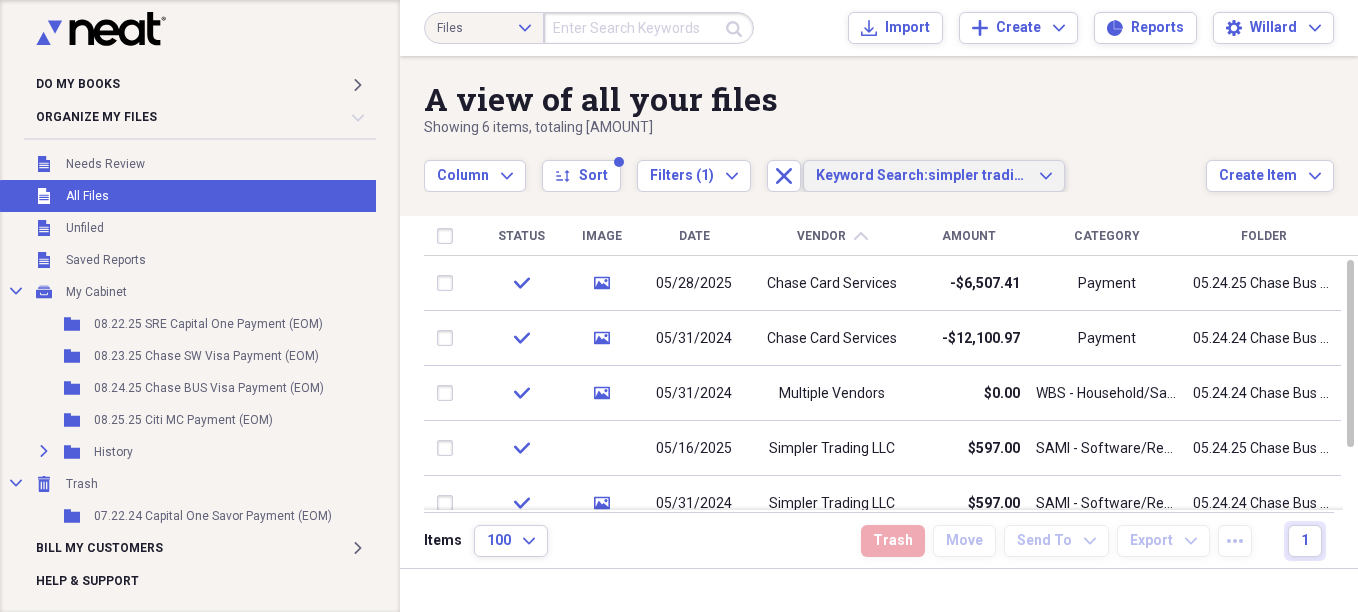 click on "Keyword Search: simpler trading" at bounding box center (922, 176) 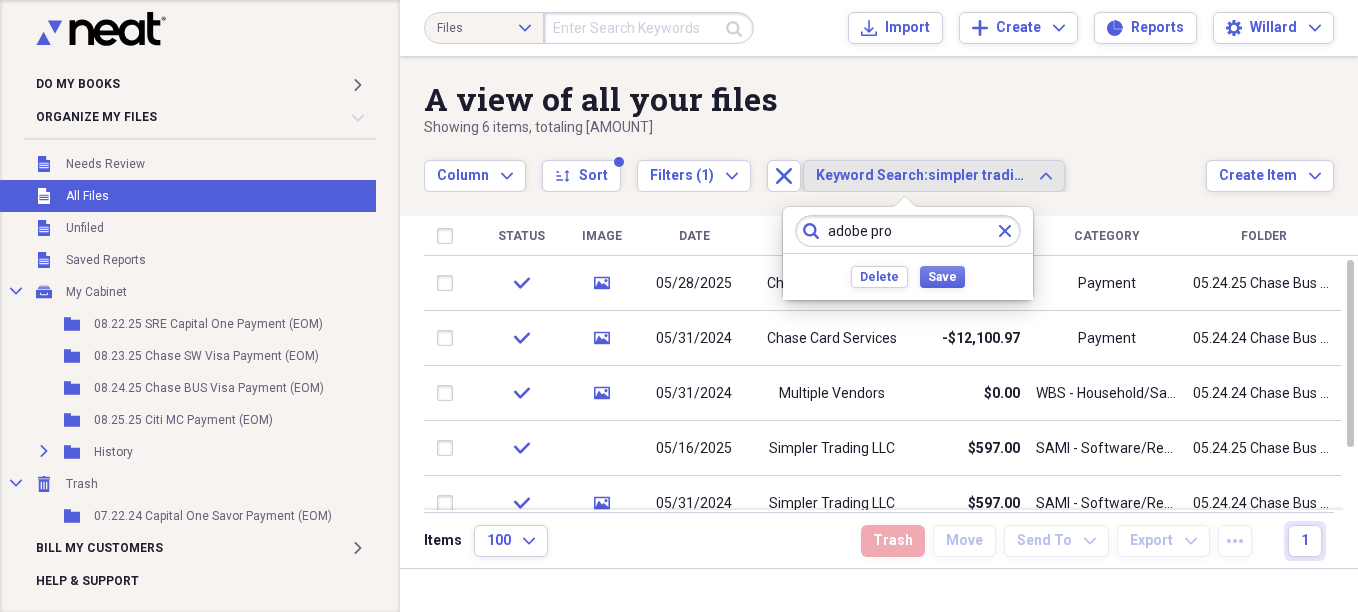 type on "adobe pro" 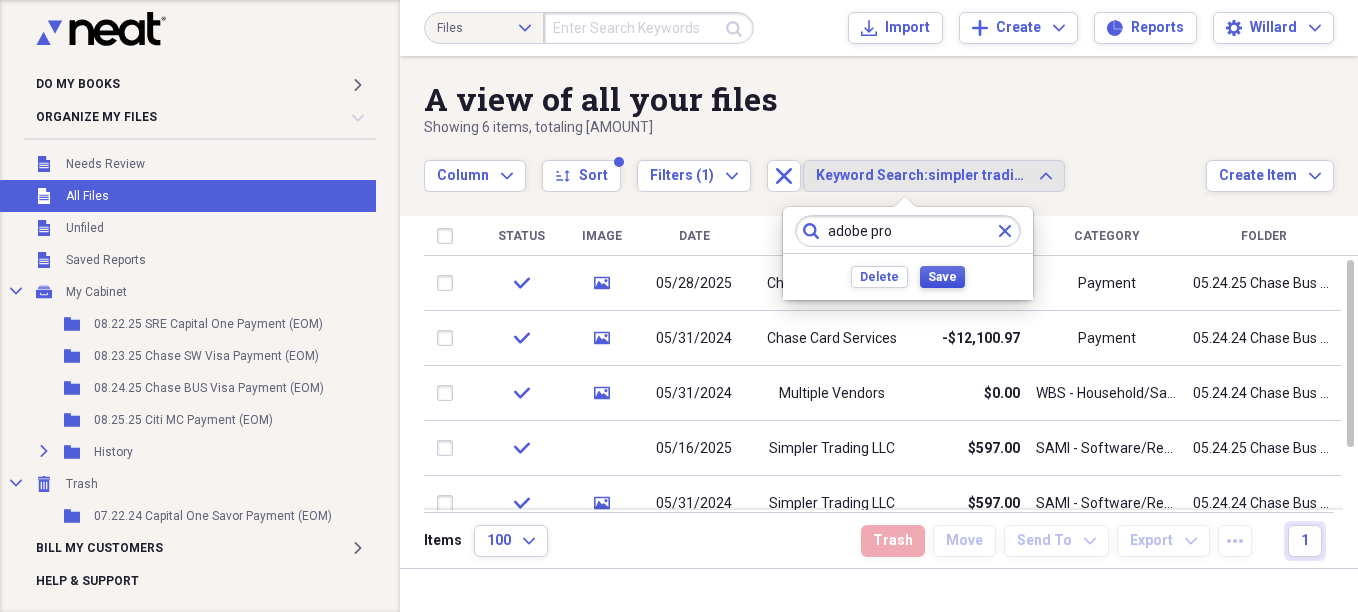 click on "Save" at bounding box center (942, 277) 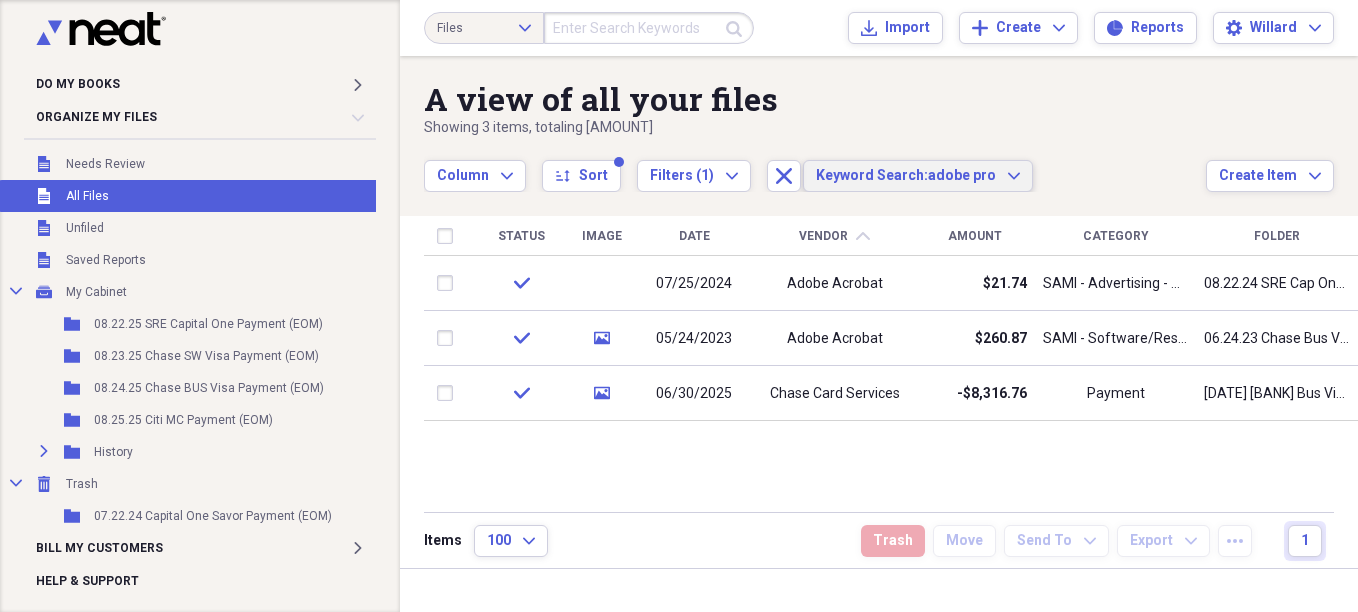 click on "Keyword Search:" at bounding box center [872, 175] 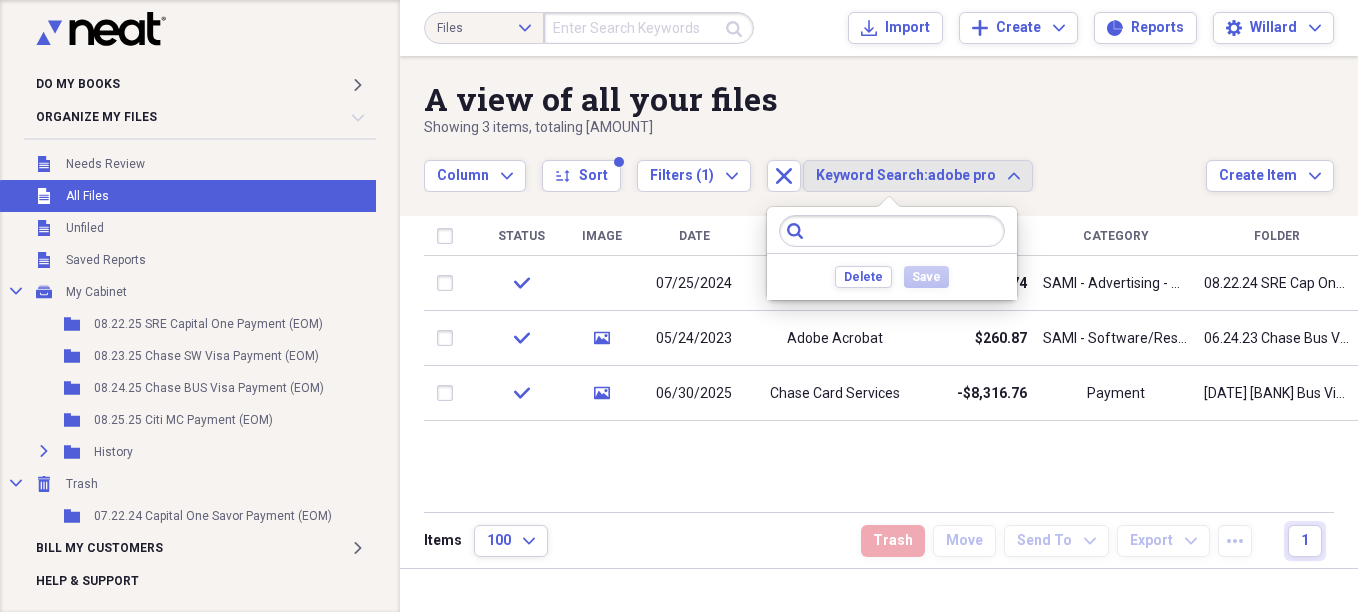 click 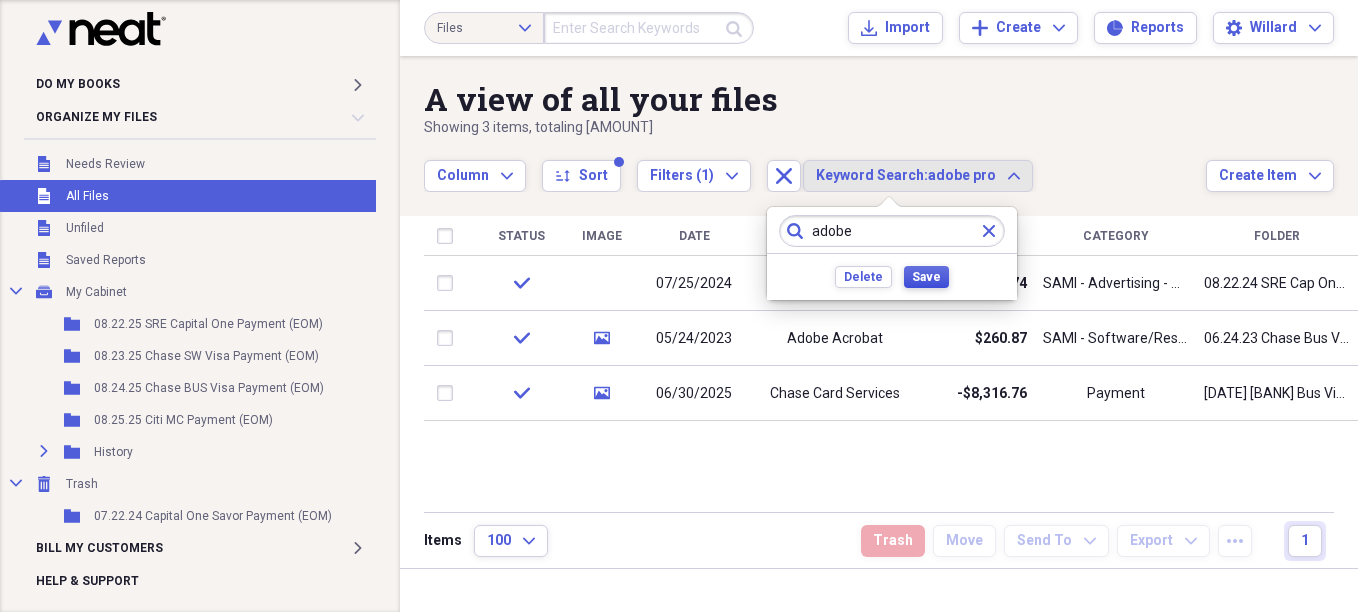 type on "adobe" 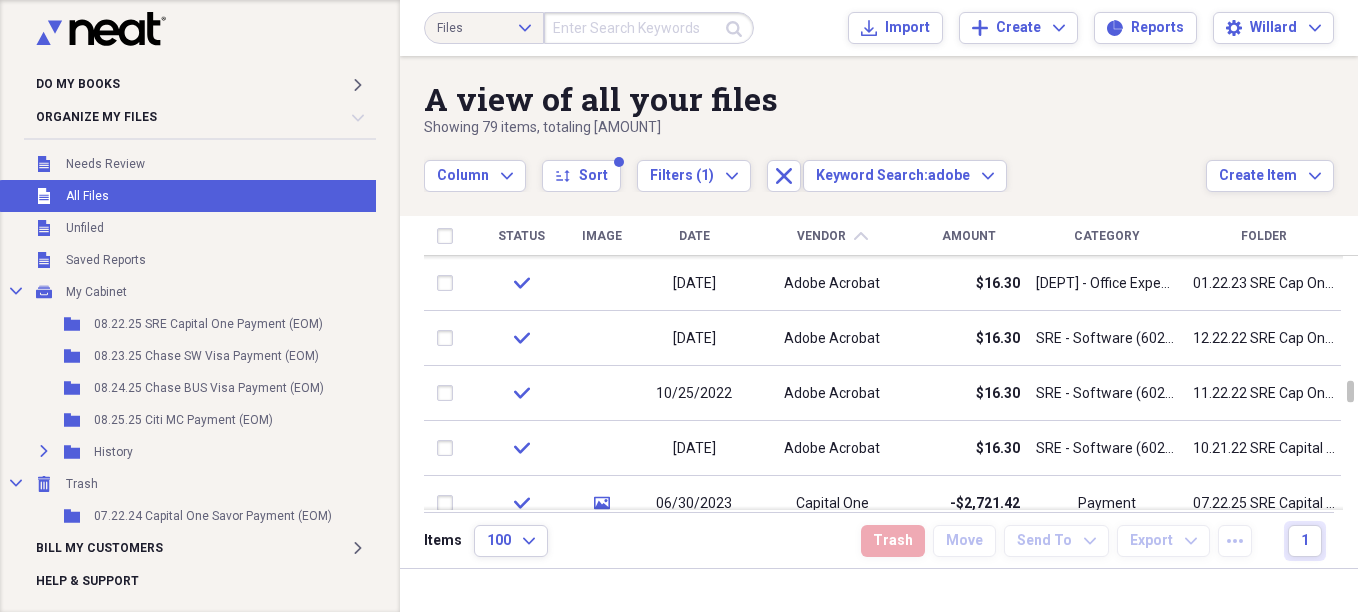 click on "Date" at bounding box center [694, 236] 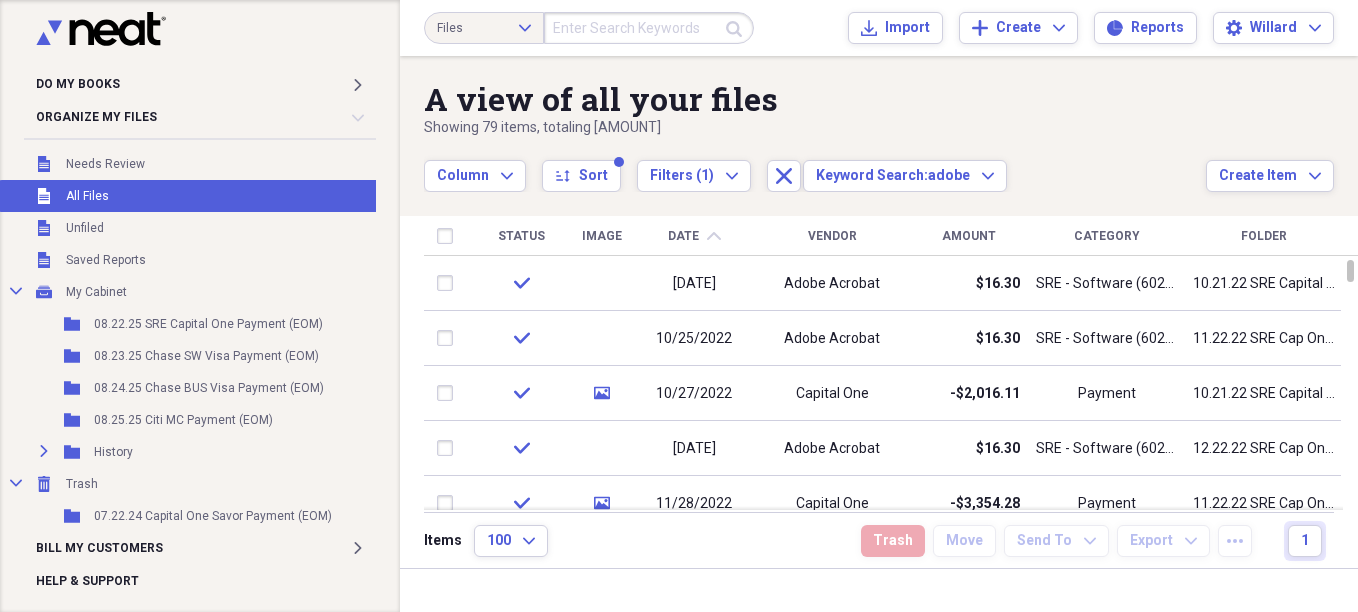 click on "chevron-up" 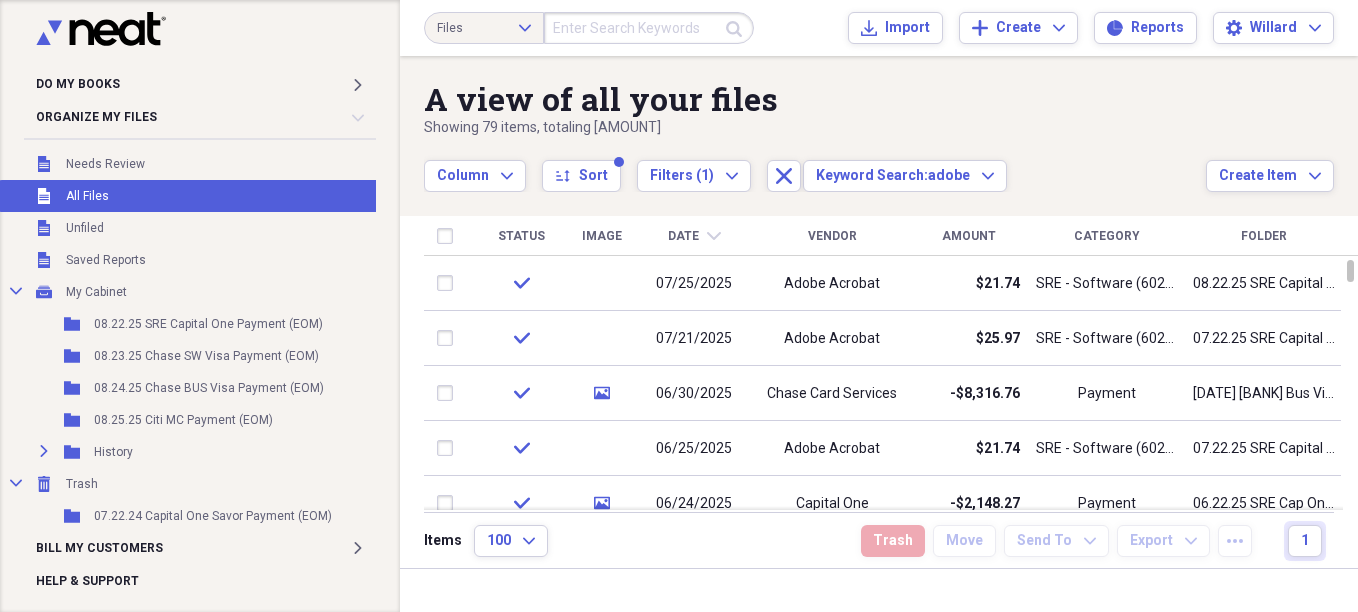 drag, startPoint x: 819, startPoint y: 225, endPoint x: 848, endPoint y: 228, distance: 29.15476 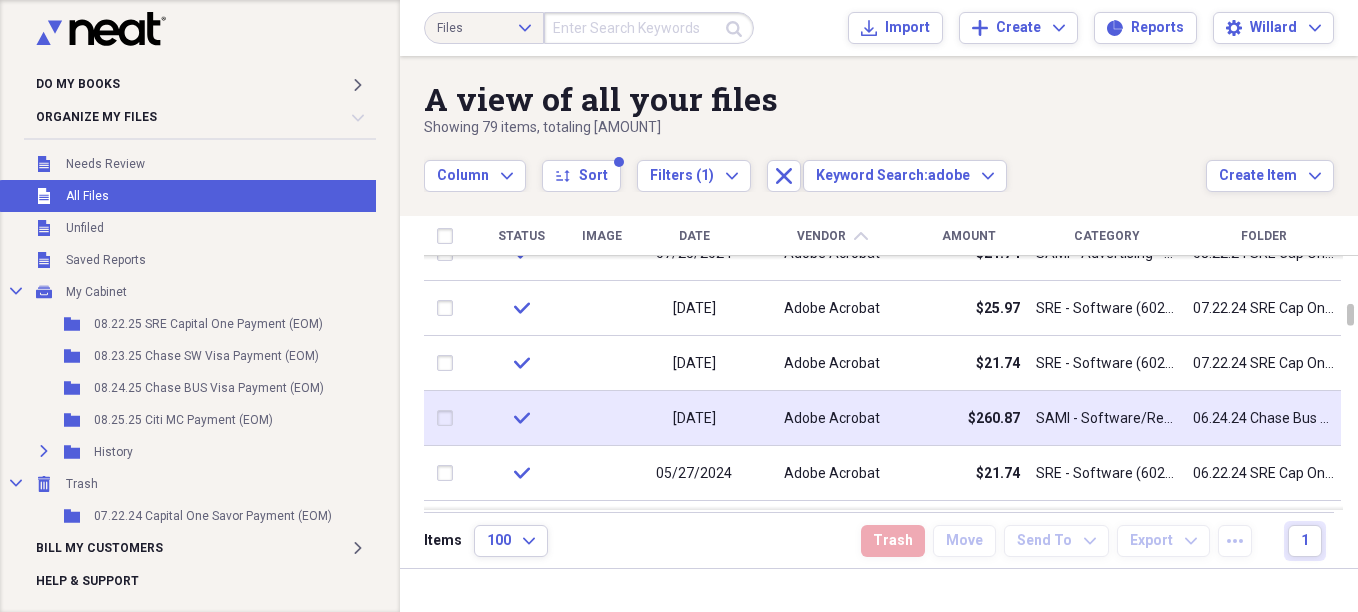 click on "[DATE]" at bounding box center (694, 419) 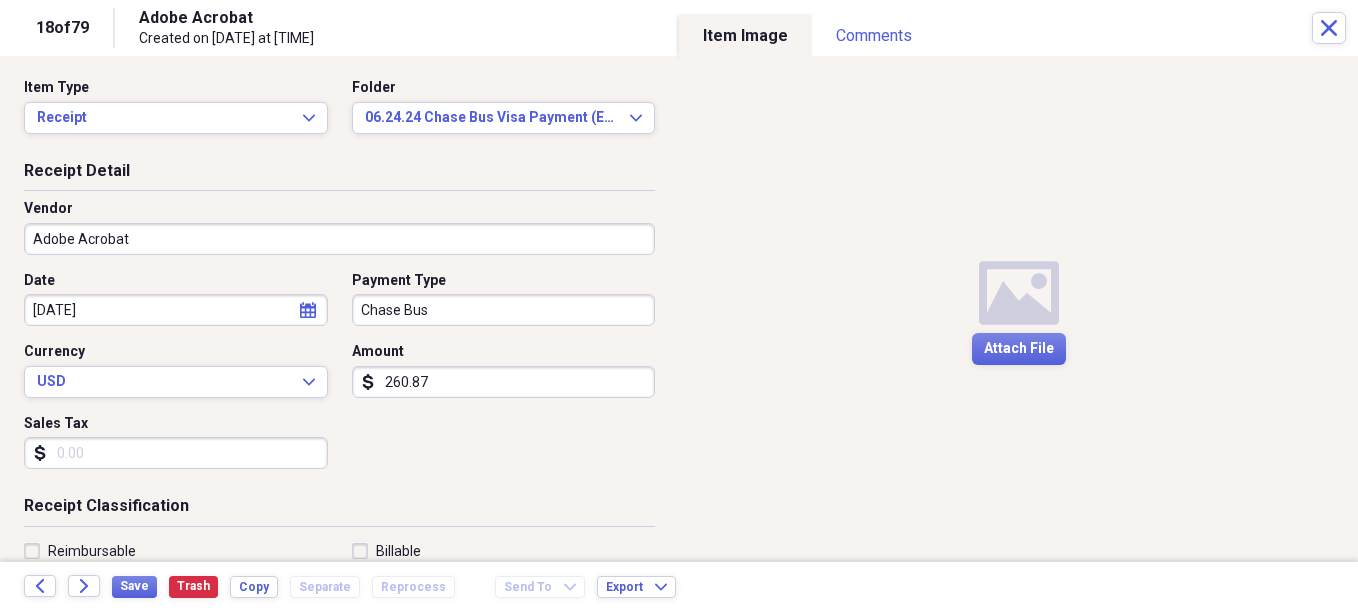 scroll, scrollTop: 0, scrollLeft: 0, axis: both 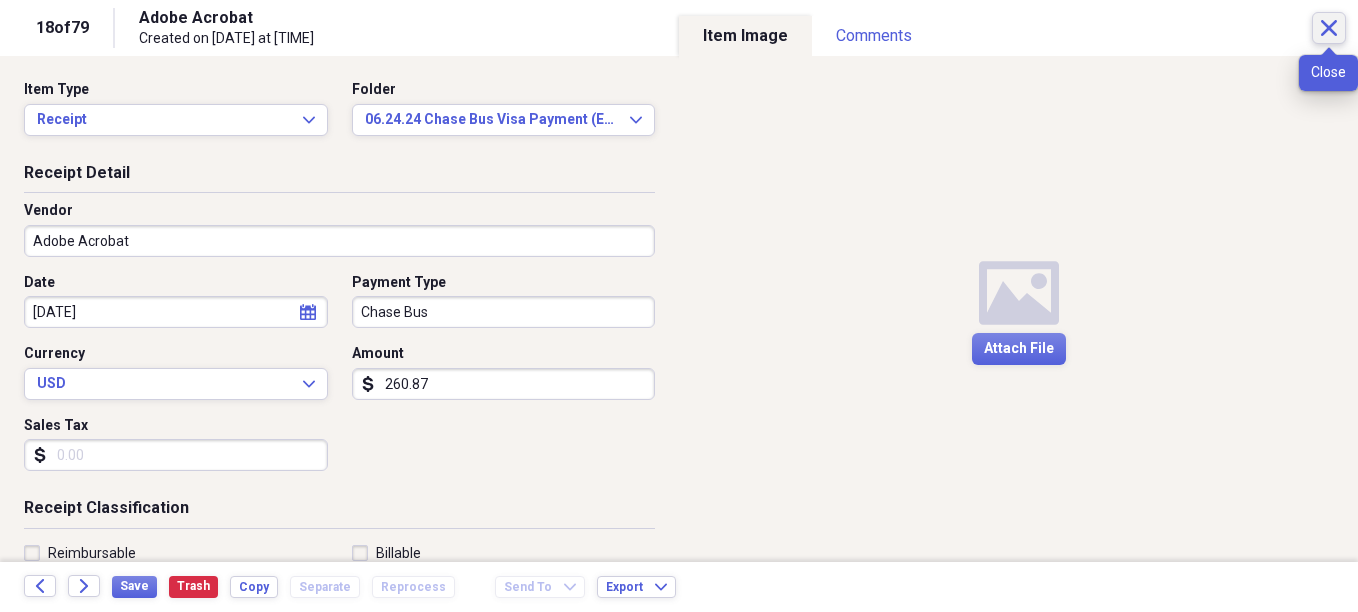 click 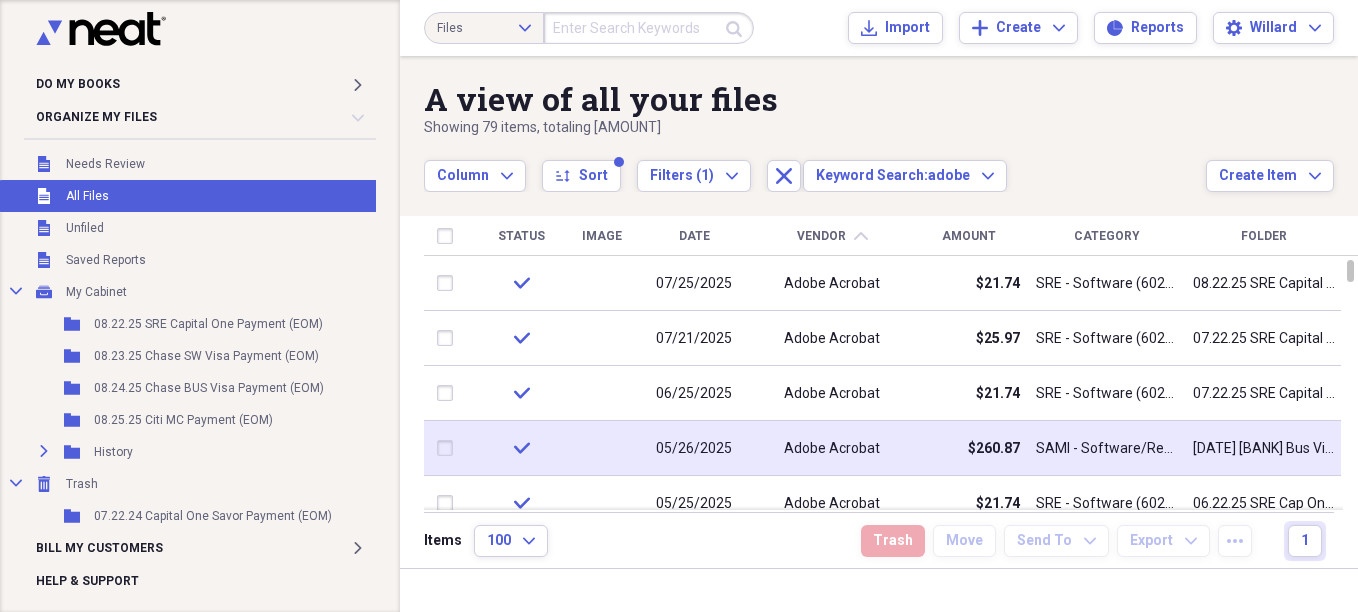 click on "$260.87" at bounding box center (969, 448) 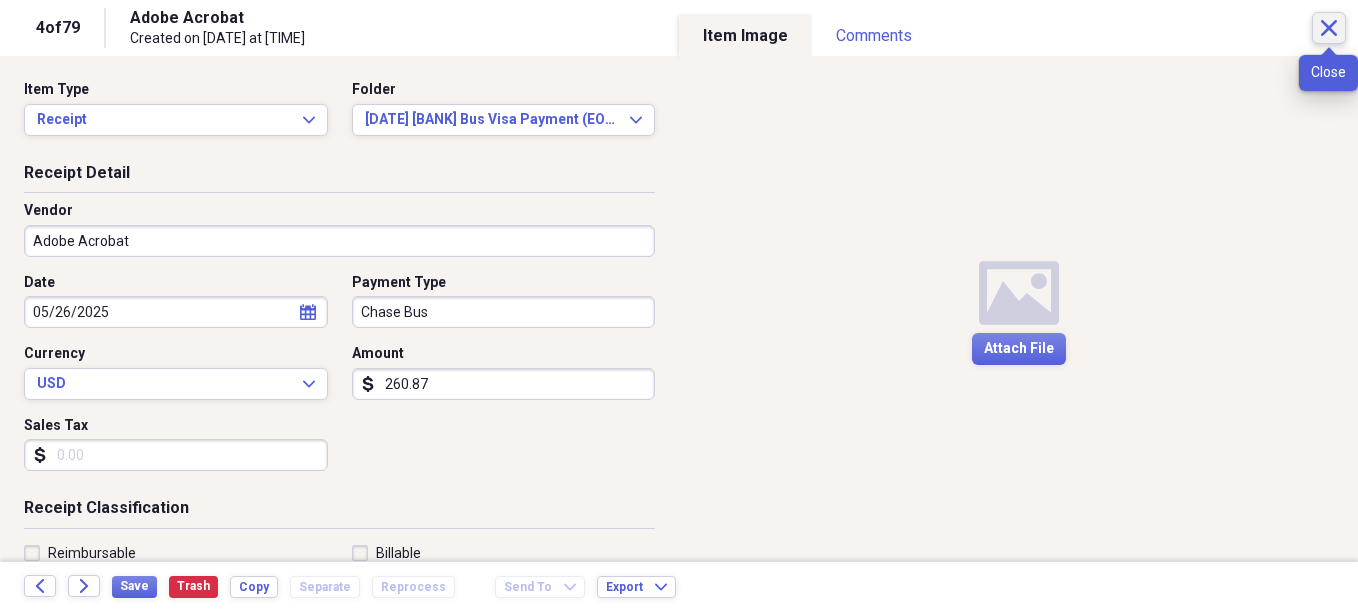 click 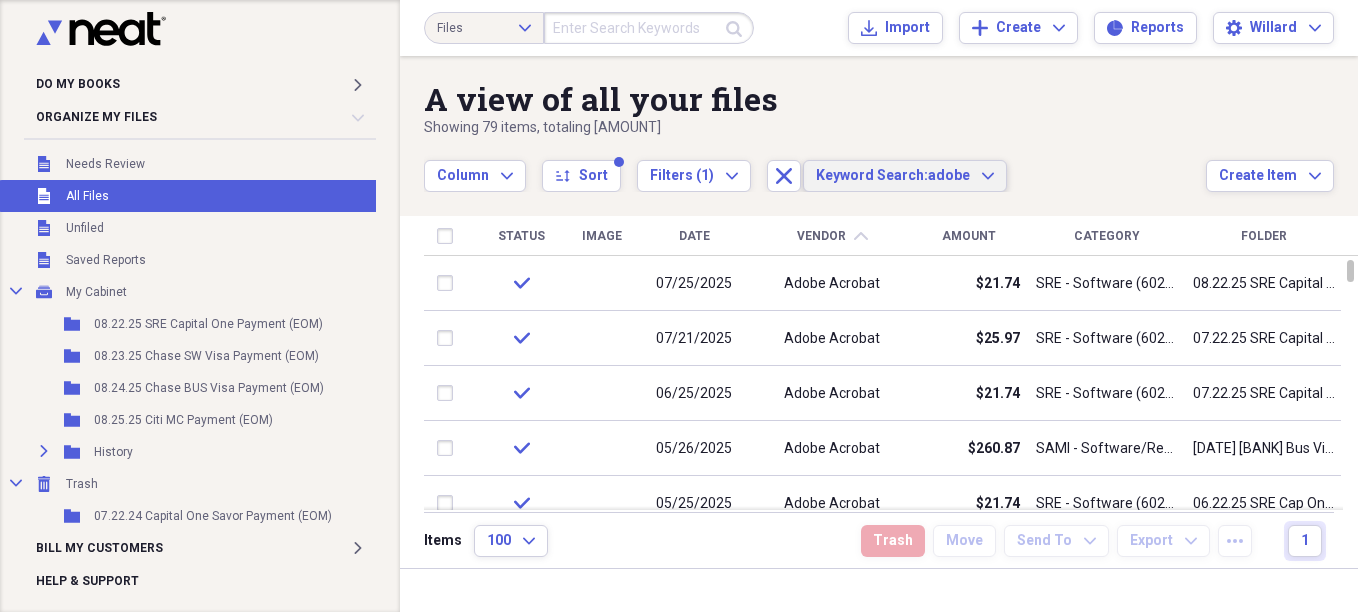 click on "Expand" 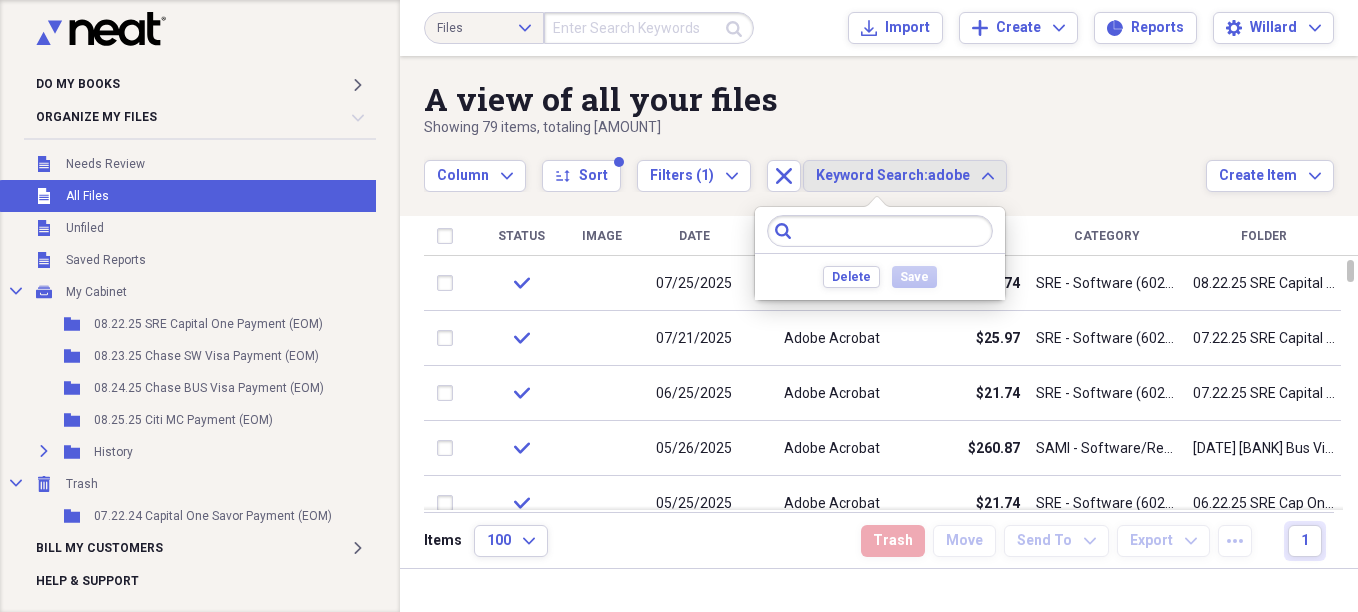 click 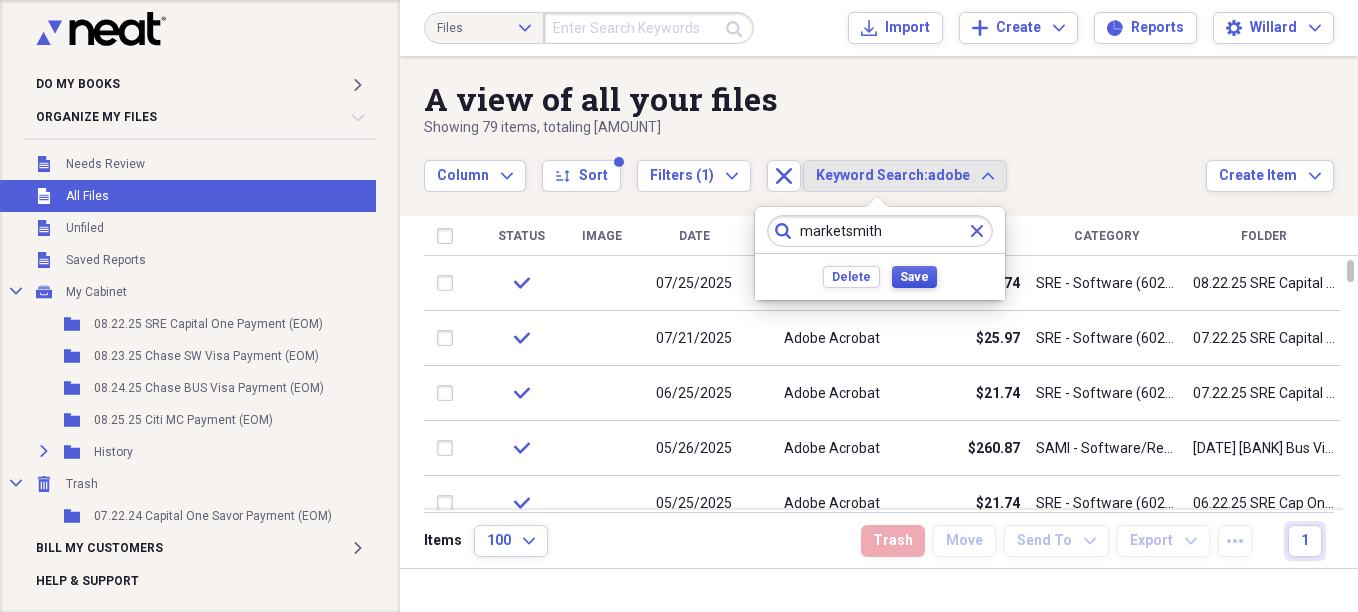 type on "marketsmith" 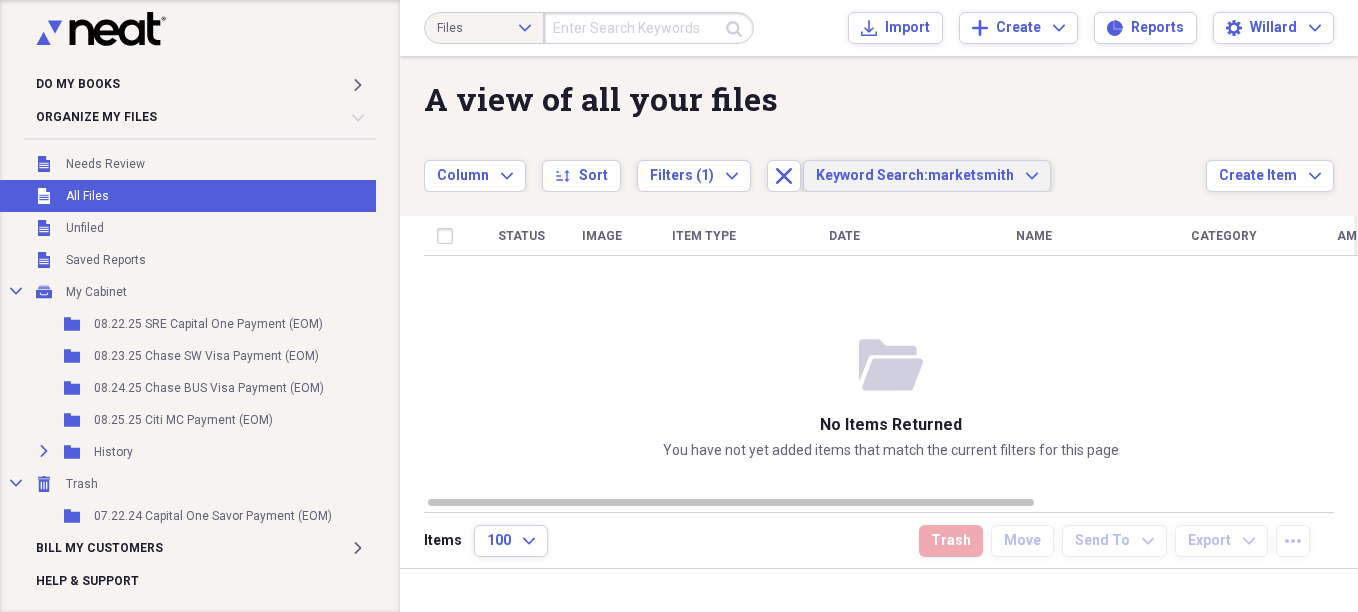 click on "Keyword Search: marketsmith" at bounding box center (915, 176) 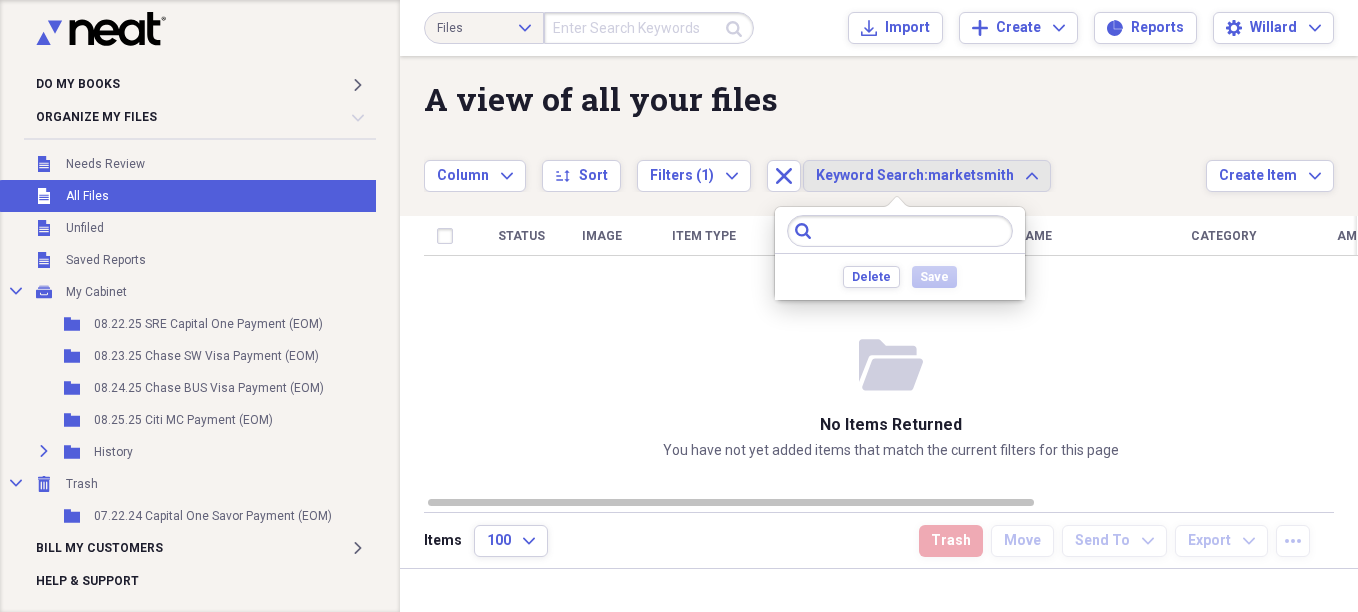 click at bounding box center [900, 231] 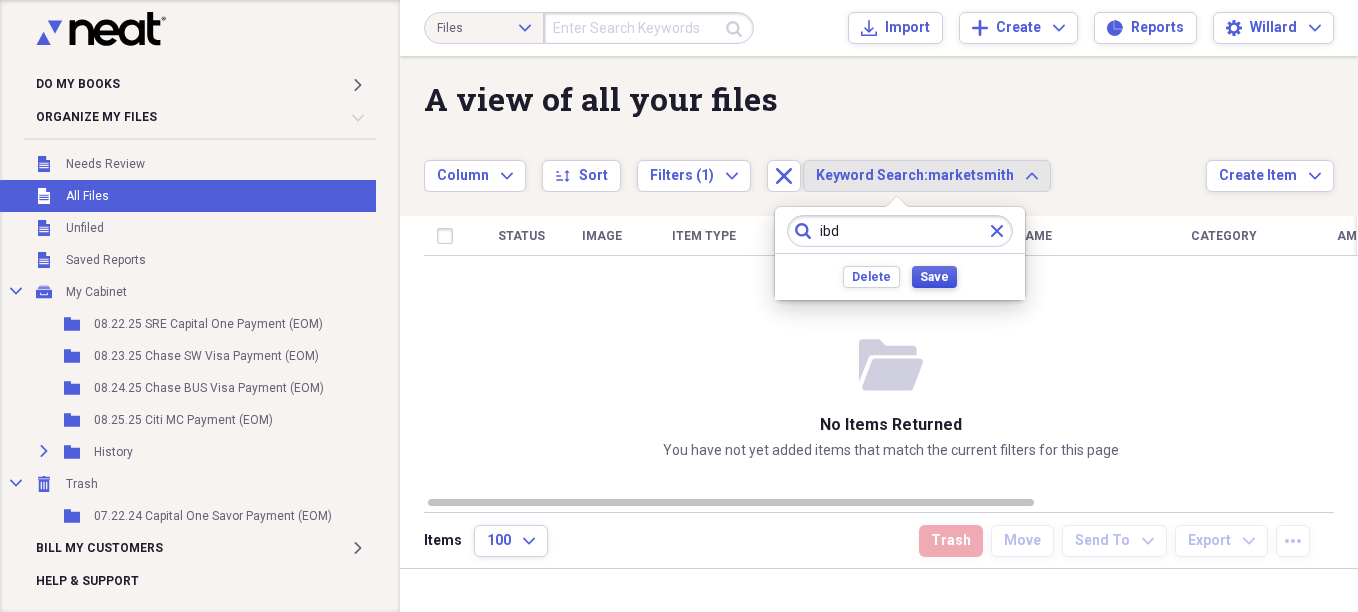 type on "ibd" 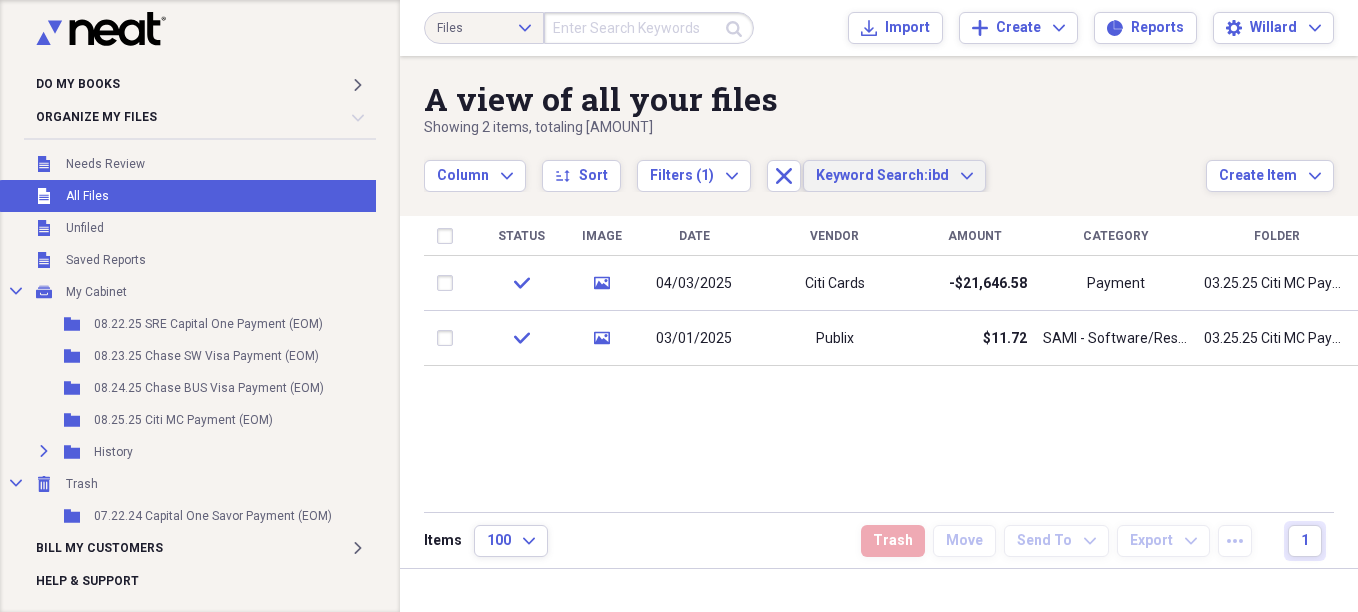 click on "Keyword Search:" at bounding box center [872, 175] 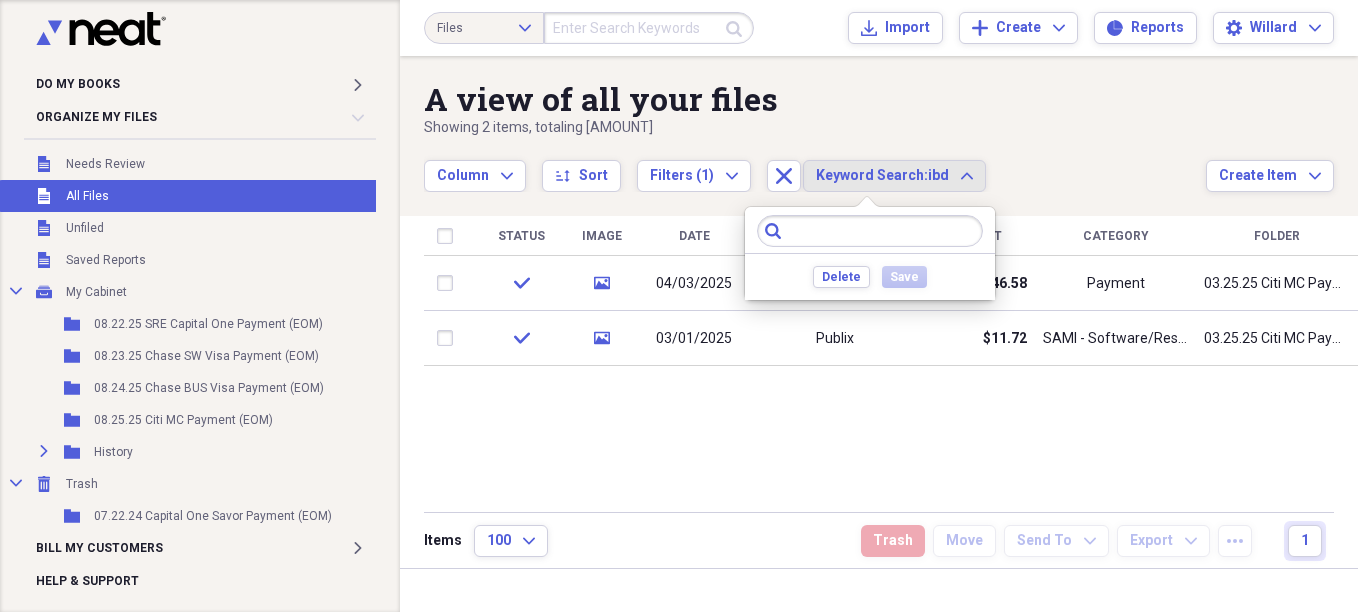 click at bounding box center (870, 231) 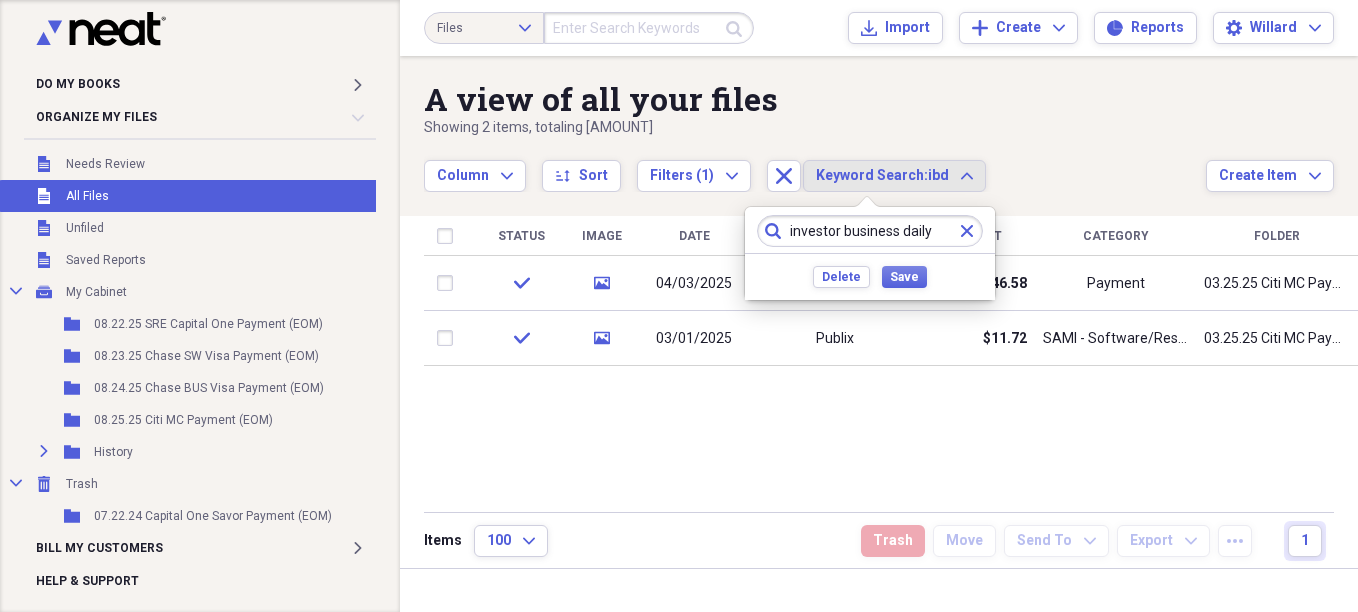 type on "investor business daily" 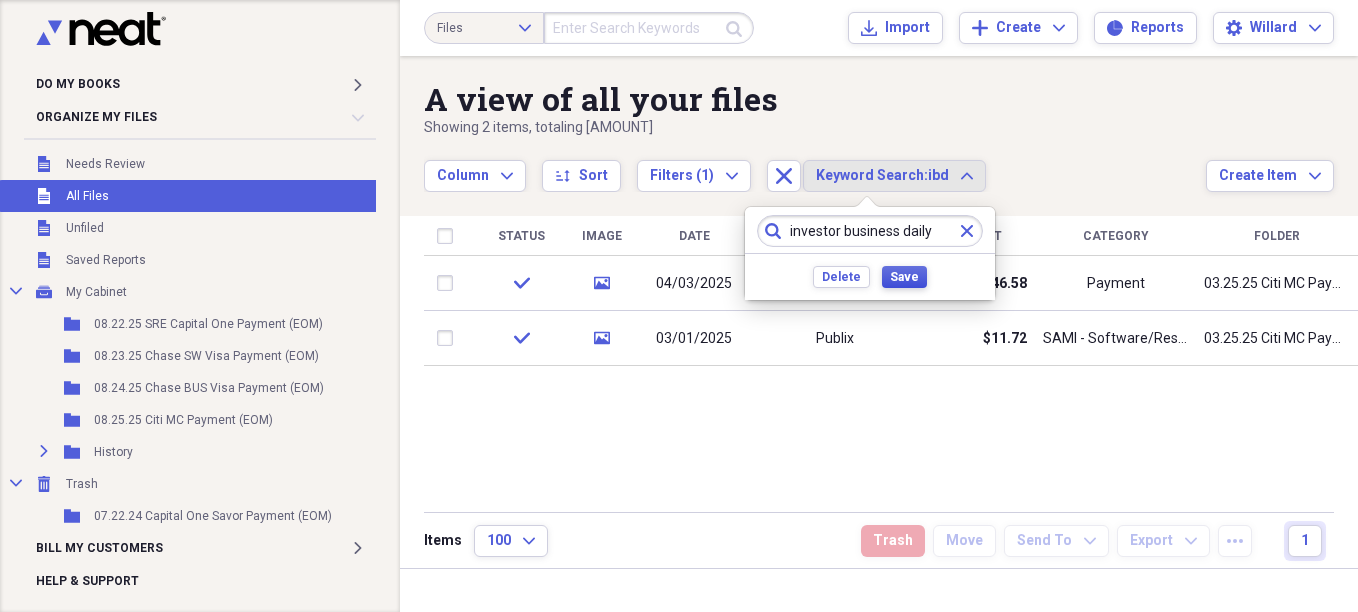 click on "Save" at bounding box center [904, 277] 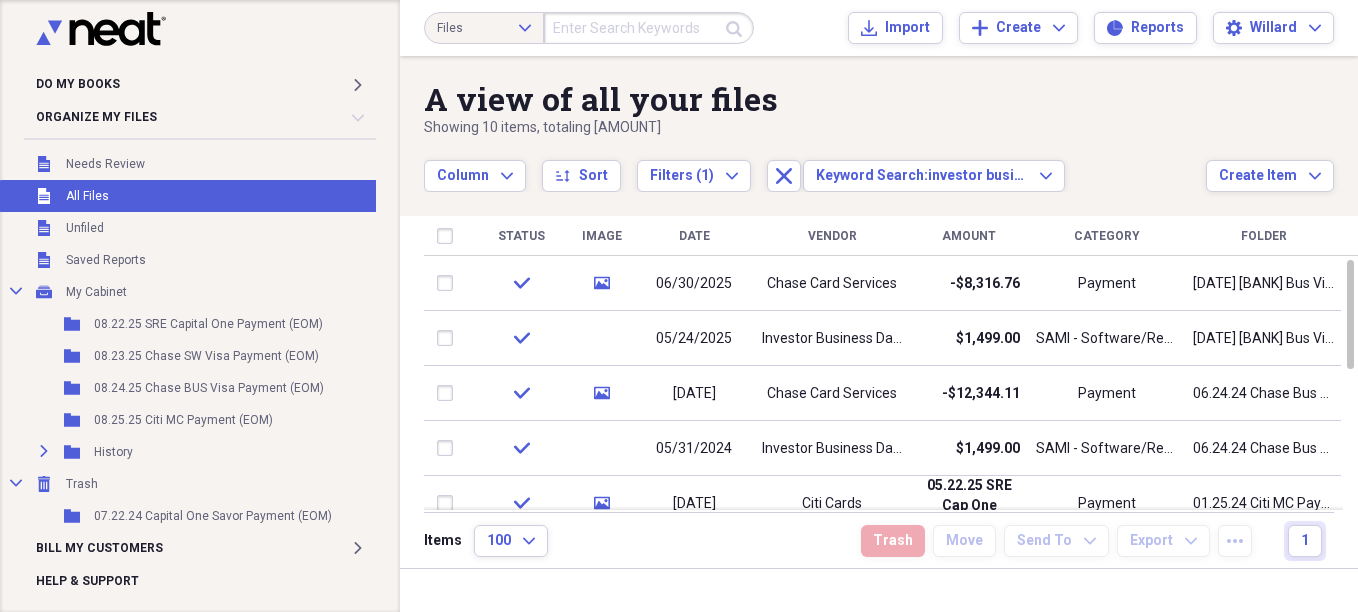 click on "Vendor" at bounding box center (832, 236) 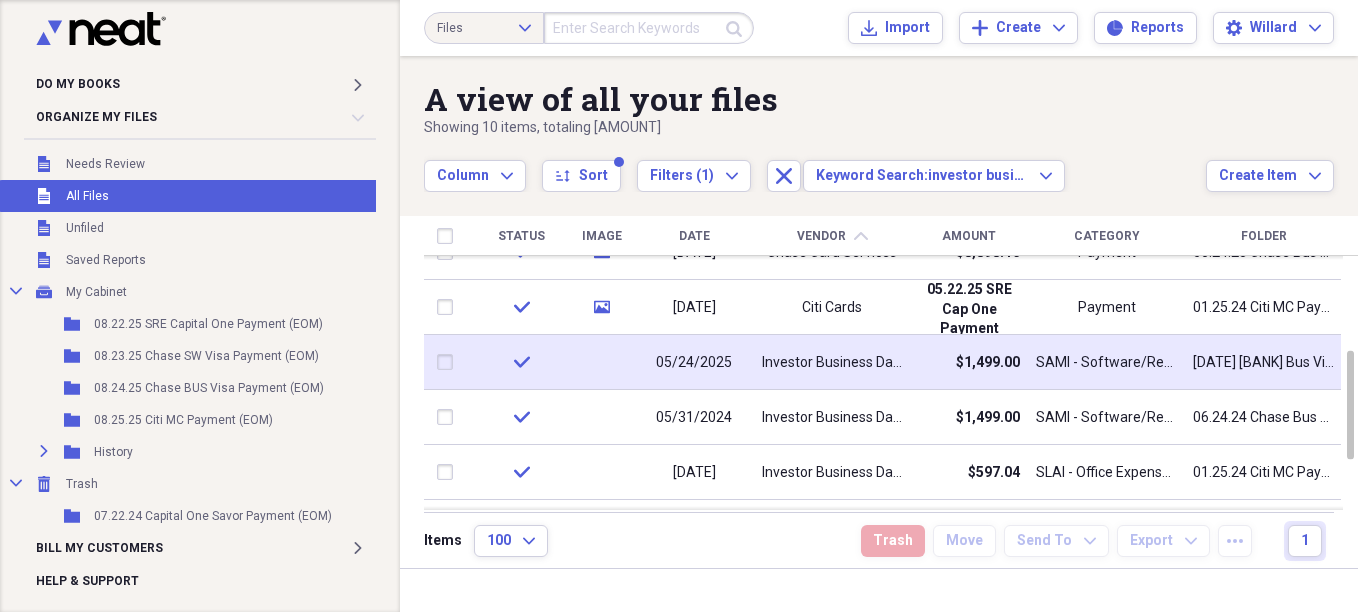 click on "Investor Business Daily" at bounding box center (832, 363) 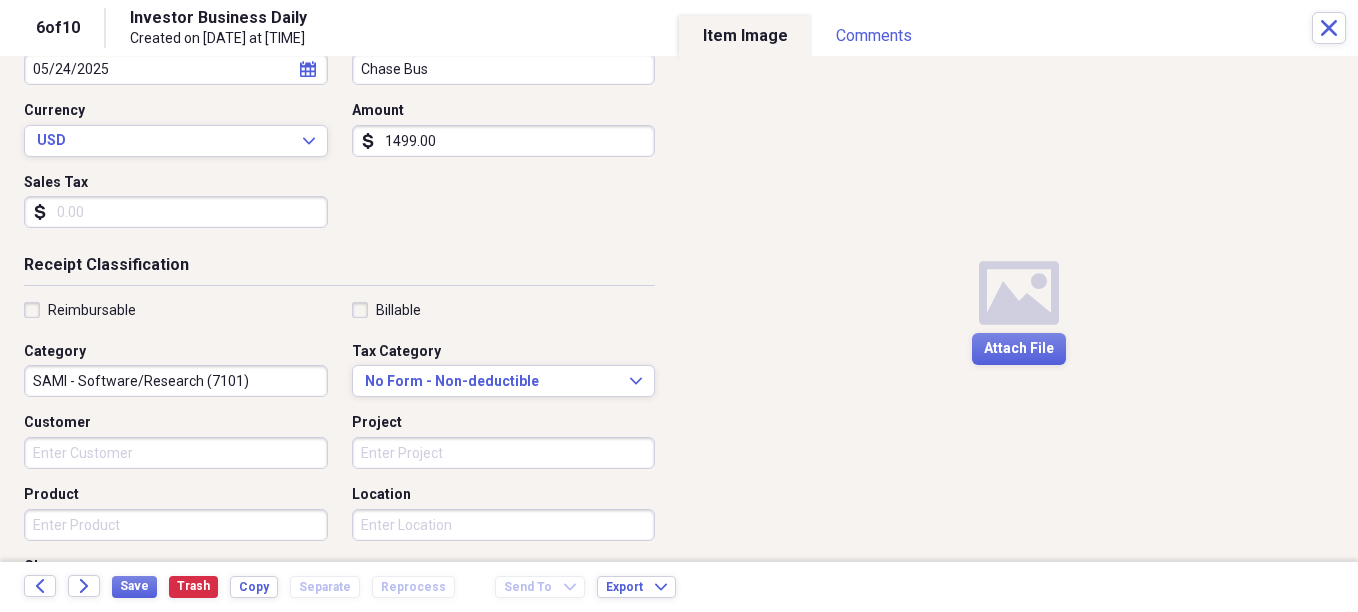 scroll, scrollTop: 100, scrollLeft: 0, axis: vertical 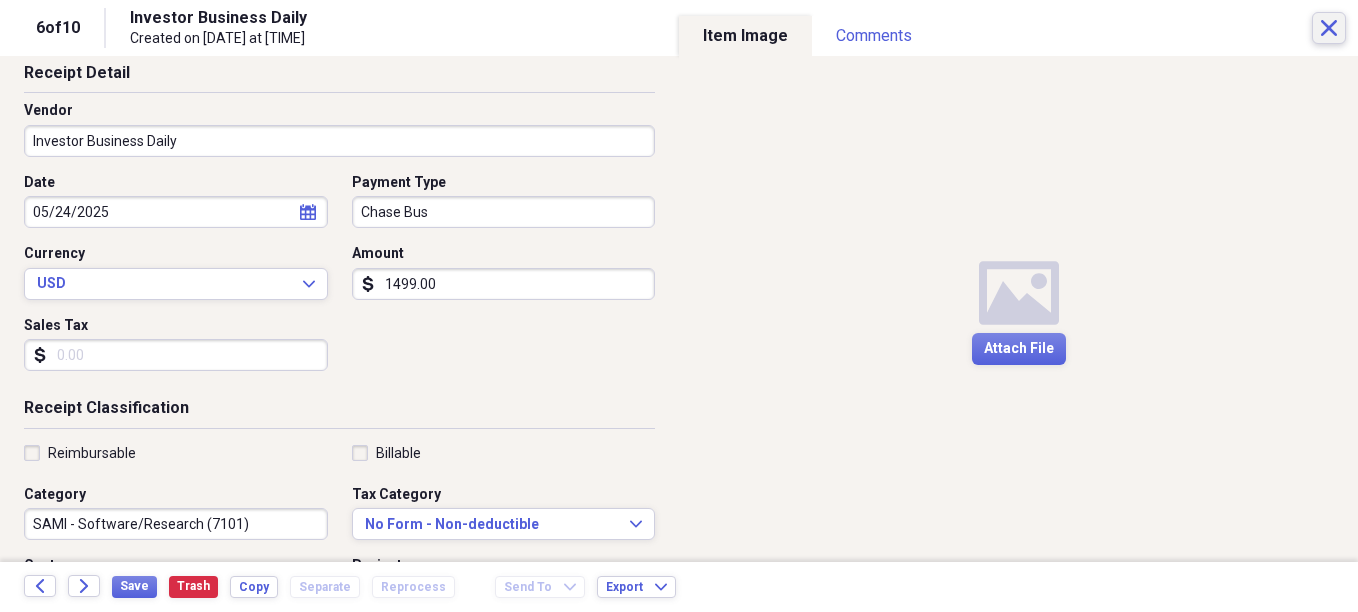 click on "Close" at bounding box center [1329, 28] 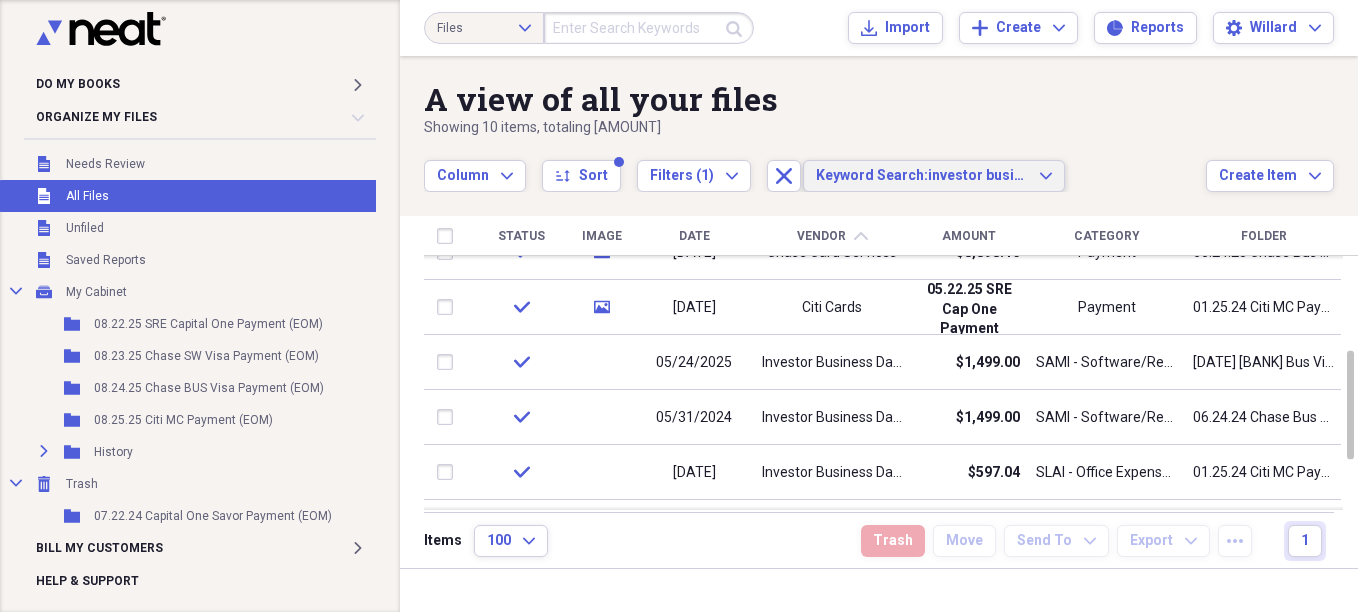 click on "Expand" 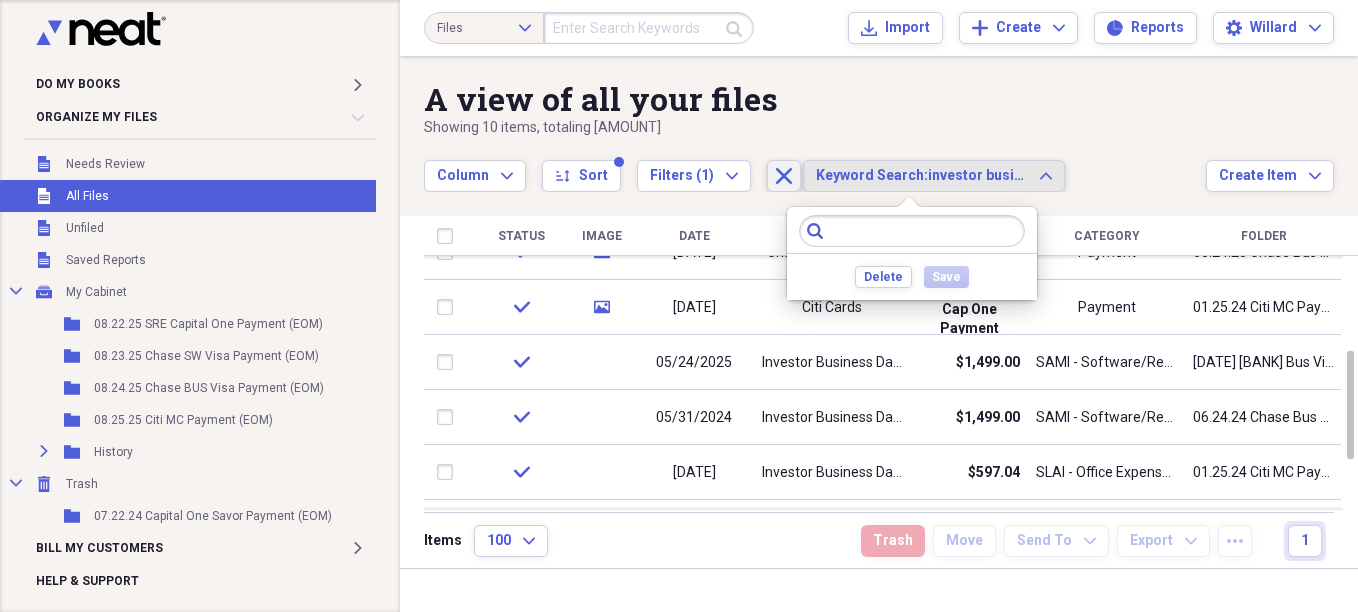 click 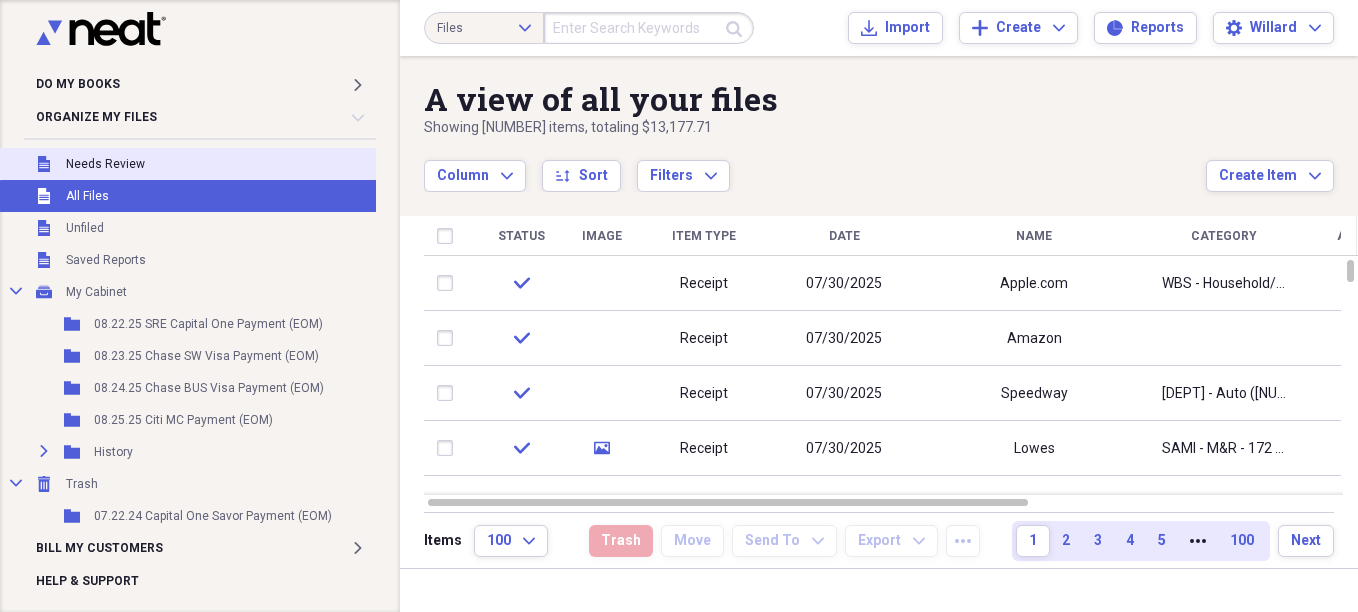 click on "Unfiled Needs Review" at bounding box center [192, 164] 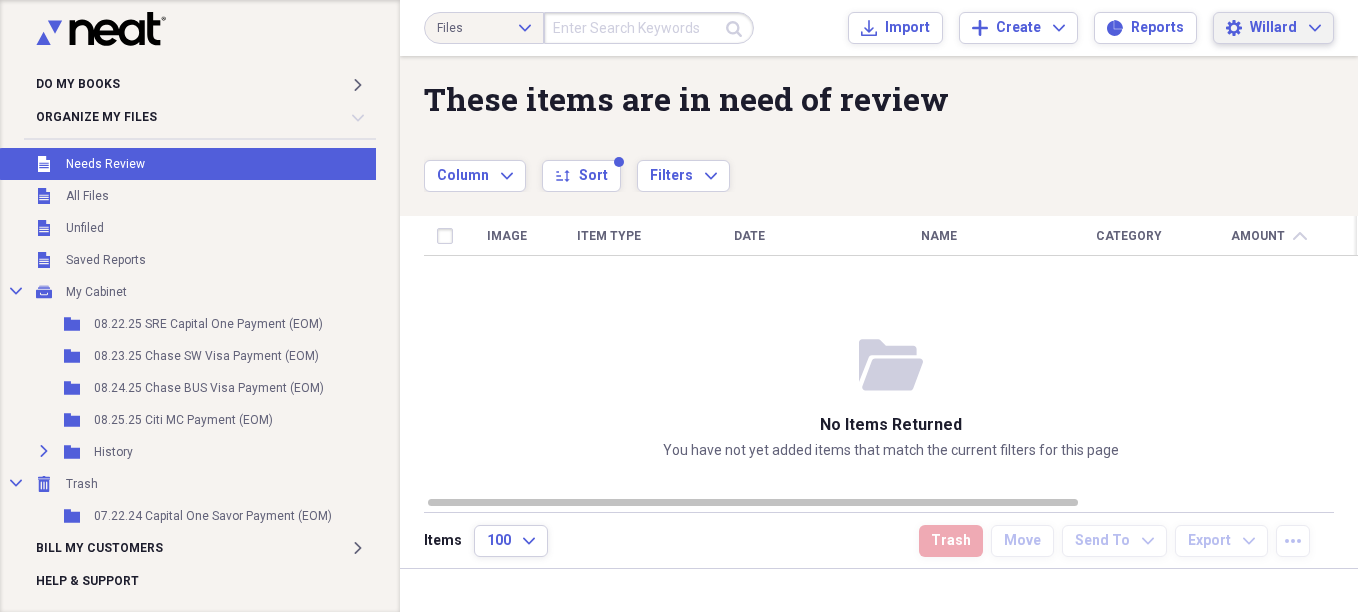 click on "Settings Willard Expand" at bounding box center [1273, 28] 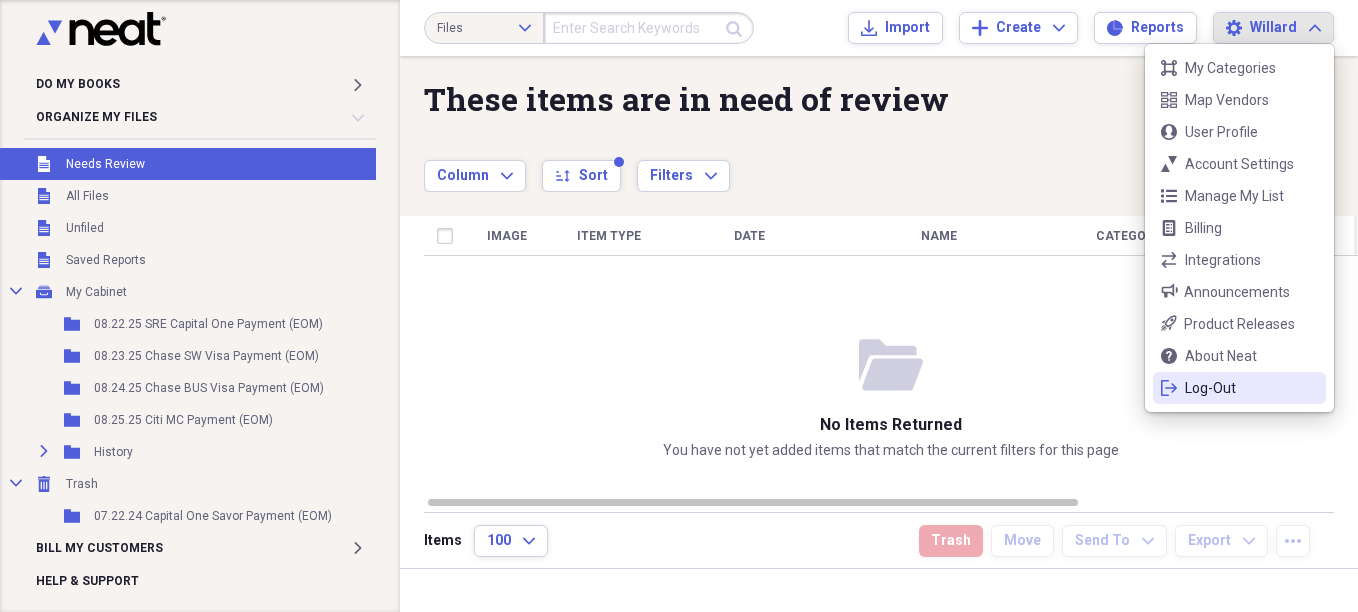 click on "Log-Out" at bounding box center (1239, 388) 